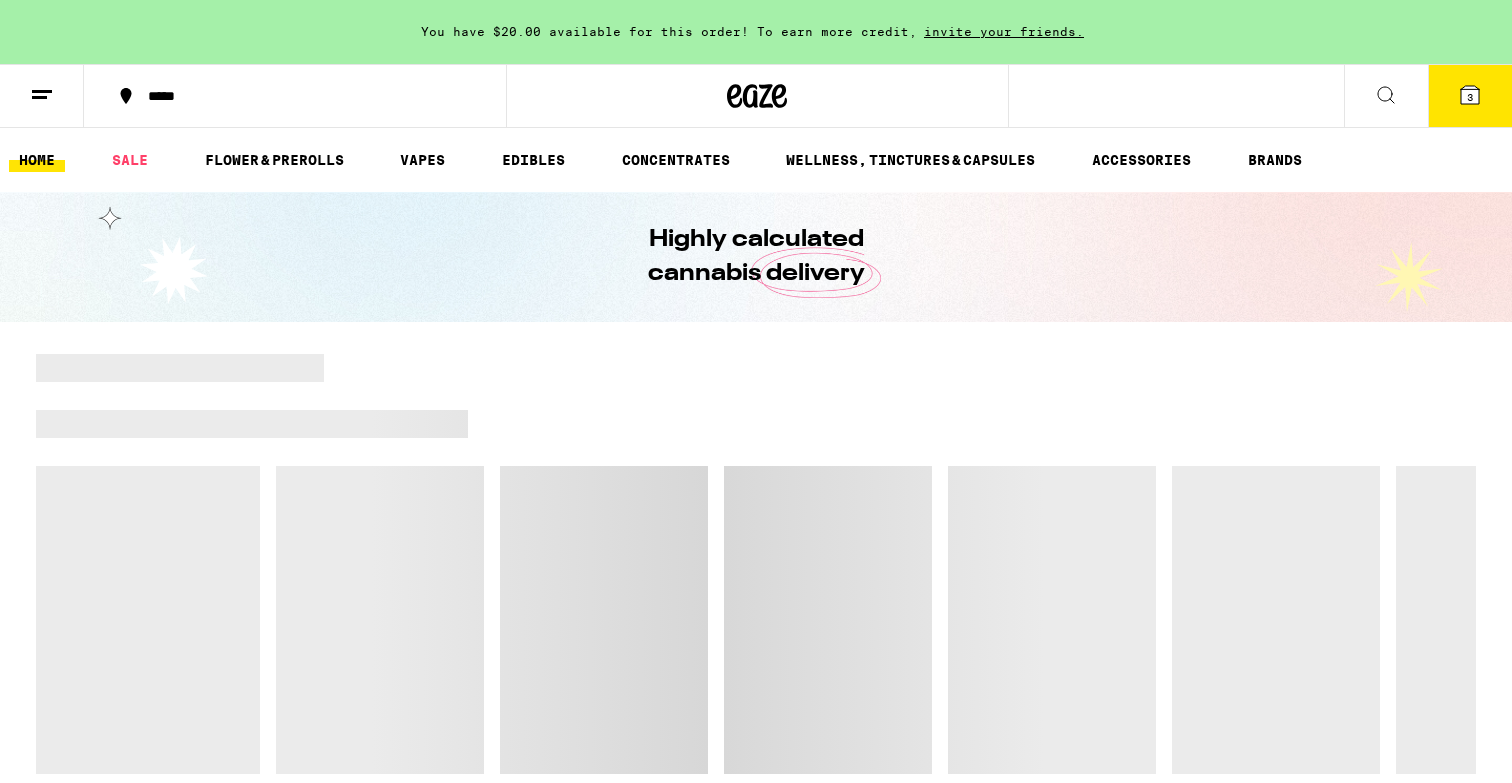 scroll, scrollTop: 0, scrollLeft: 0, axis: both 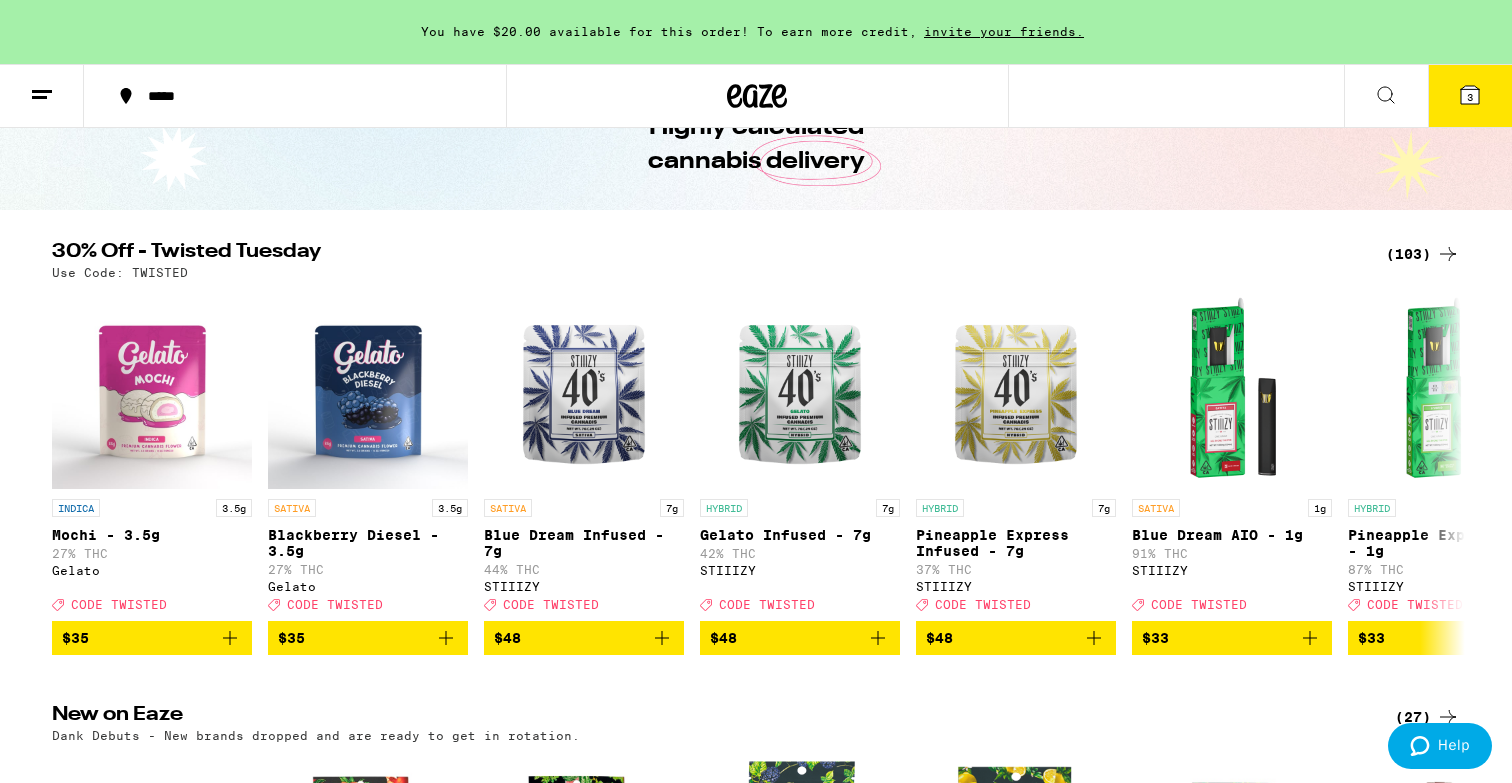 click on "(103)" at bounding box center (1423, 254) 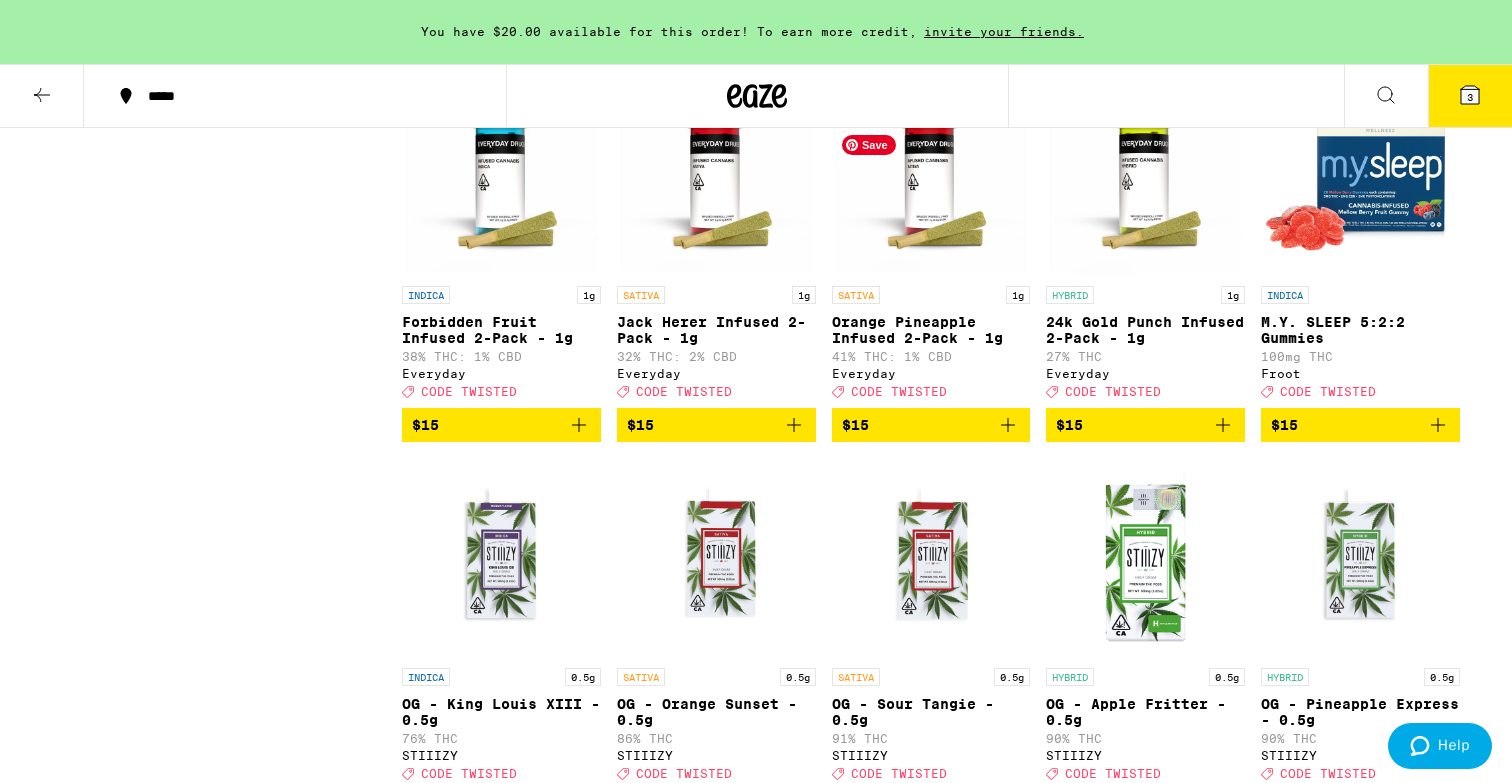 scroll, scrollTop: 1787, scrollLeft: 0, axis: vertical 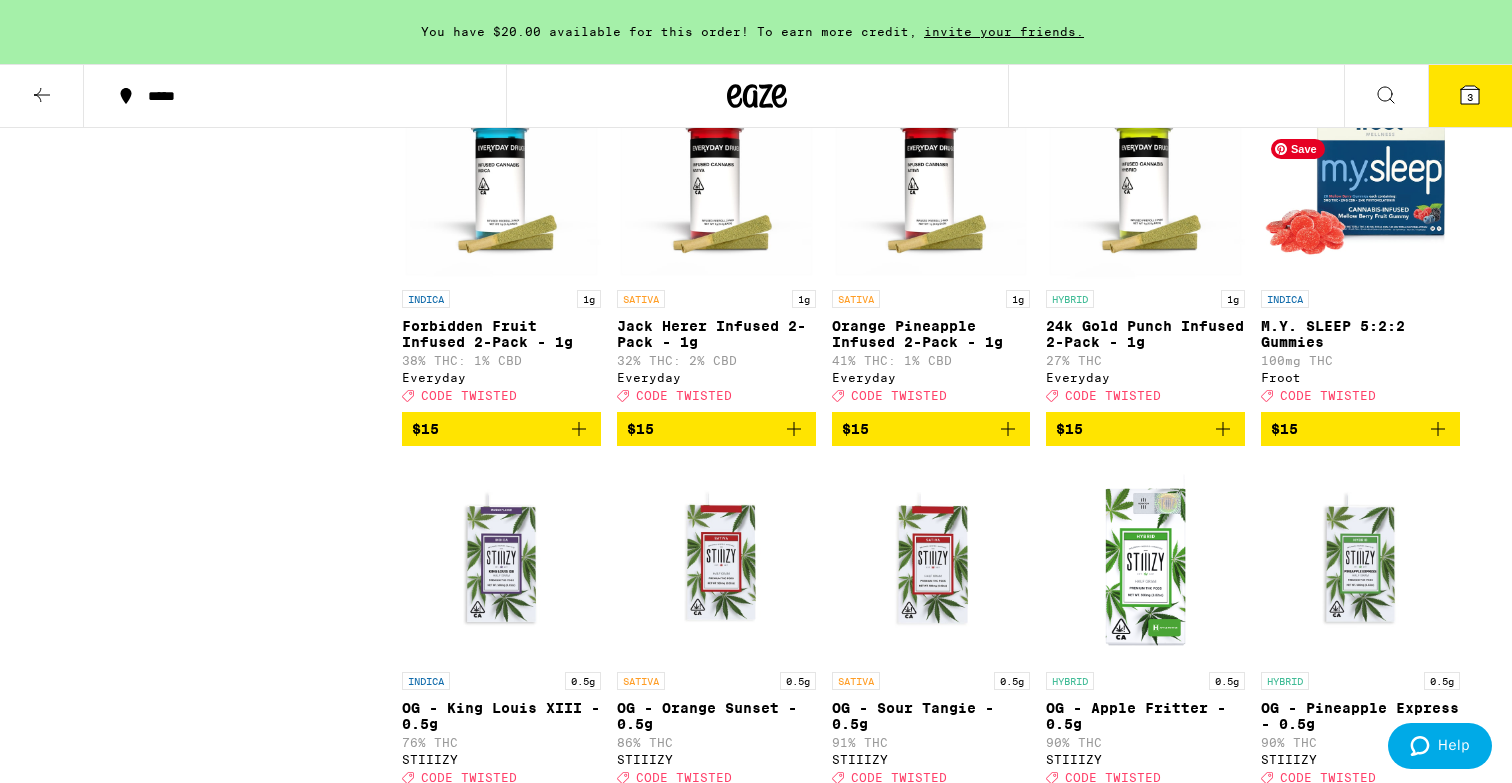 click at bounding box center [1360, 180] 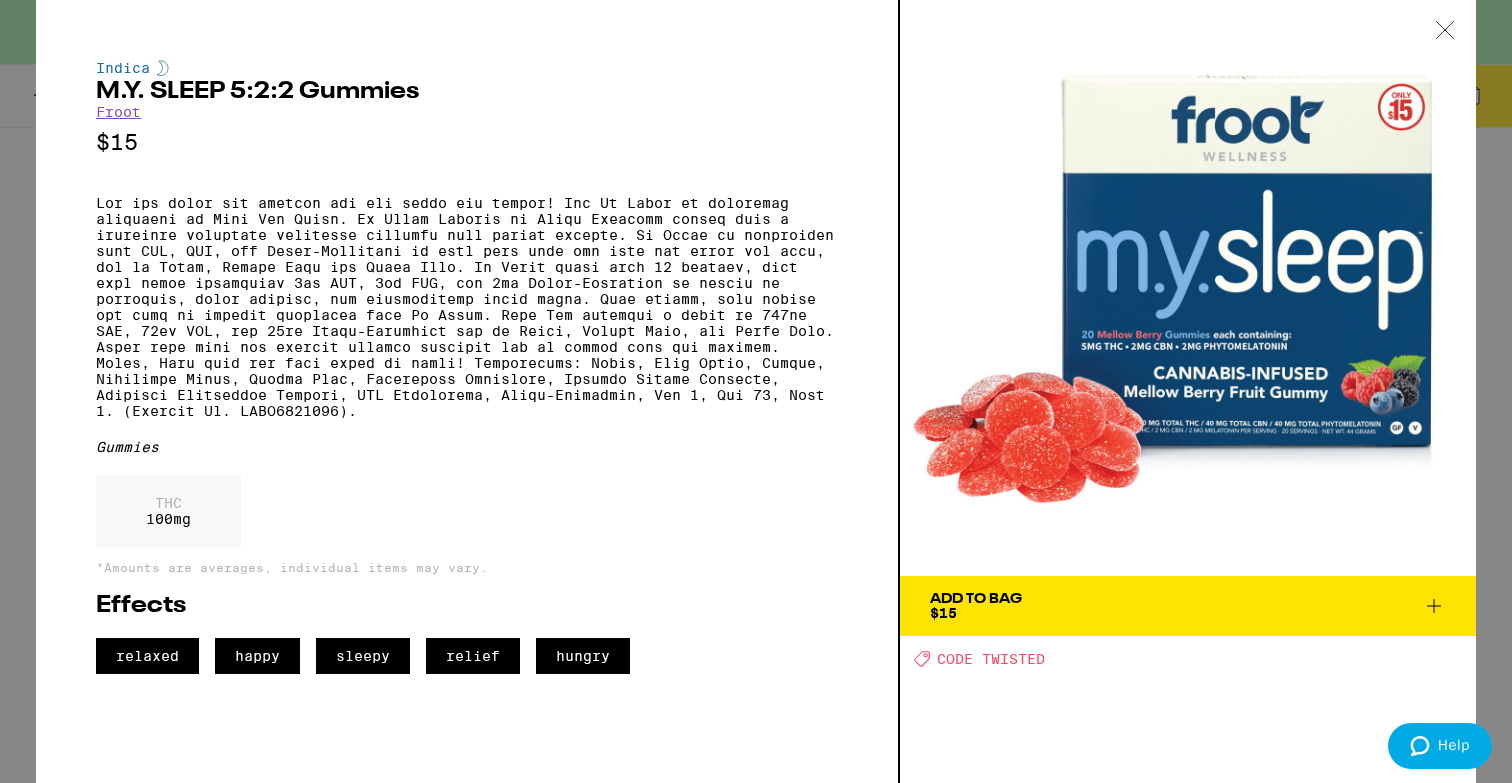 click 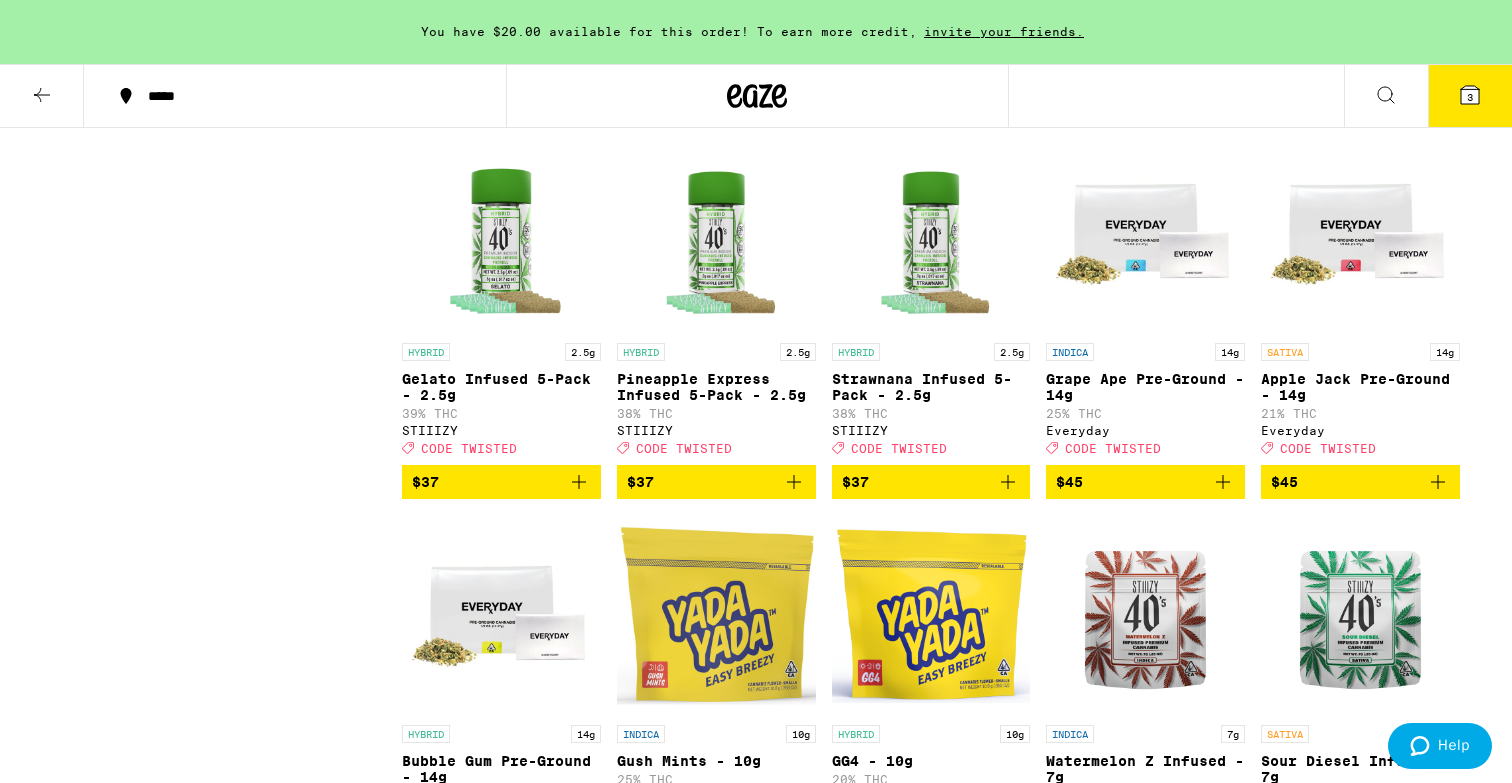 scroll, scrollTop: 6701, scrollLeft: 0, axis: vertical 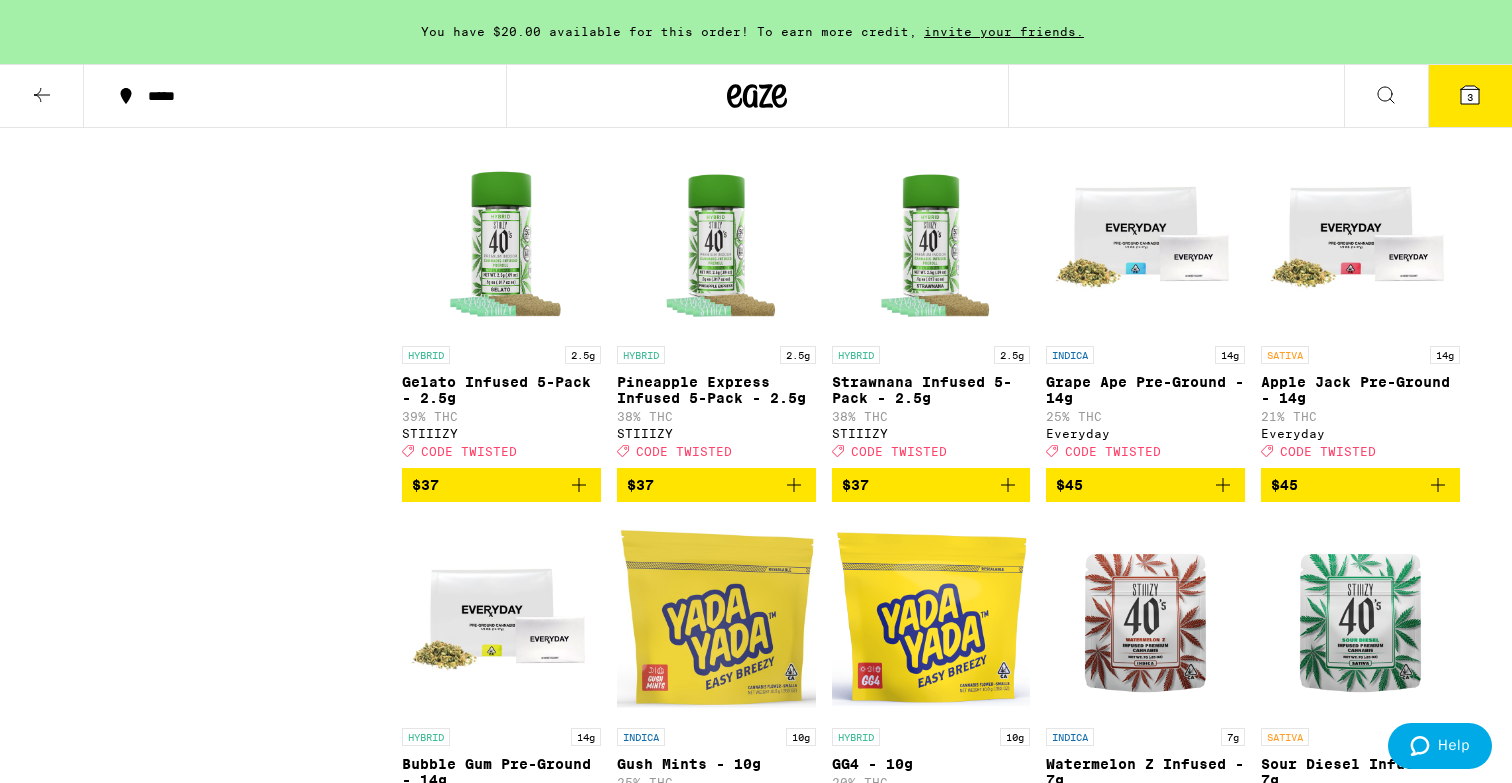 click on "Clearfalse filter Strain Type CBD Hybrid Indica Sativa Category Concentrates Edibles Flowers Prerolls Vaporizers Subcategory All-In-One Diamonds Drink Gummies Infused Preroll Pack Pre-ground Flower Preroll Pack Sauce STIIIZY Cartridge - 0.5g STIIIZY Cartridge - 1g Universal Cartridge - 1g Whole Flower - 1/4 oz Whole Flower - 1/8 oz Whole Flower - 10g Whole Flower - 20g Brand Camino Cann Everyday Froot Gelato Koa STIIIZY Yada Yada" at bounding box center [227, -2372] 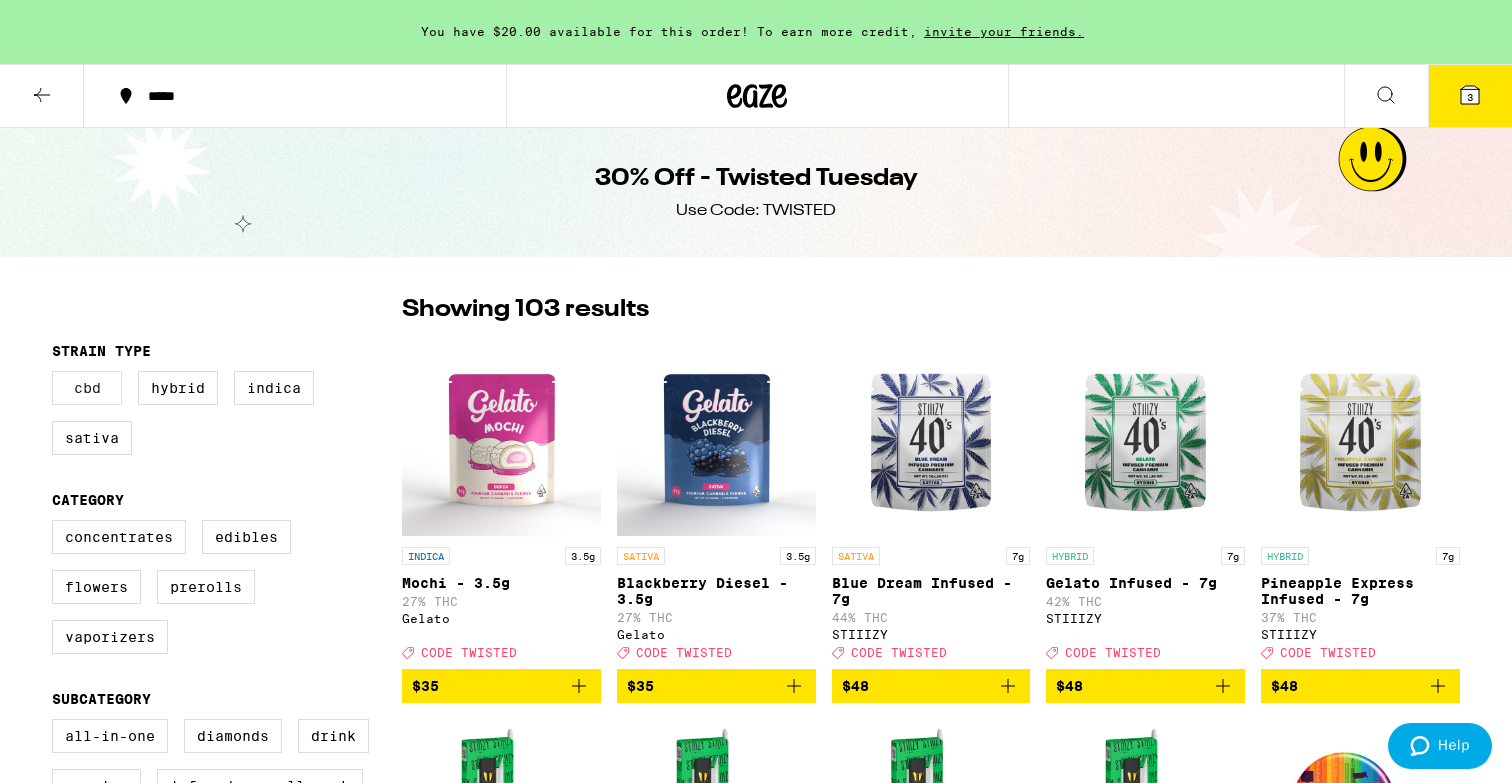 click on "CBD" at bounding box center (87, 388) 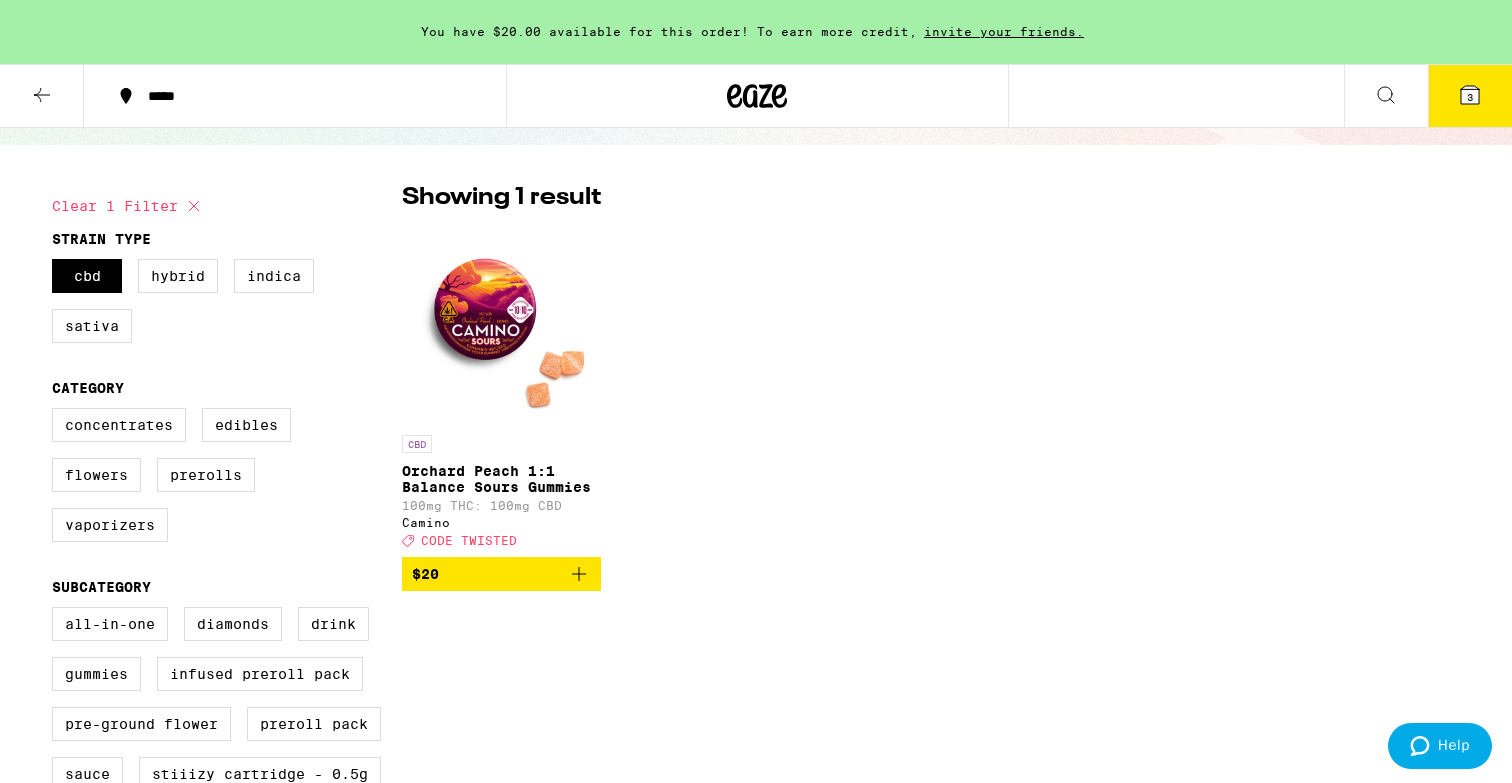 scroll, scrollTop: 109, scrollLeft: 0, axis: vertical 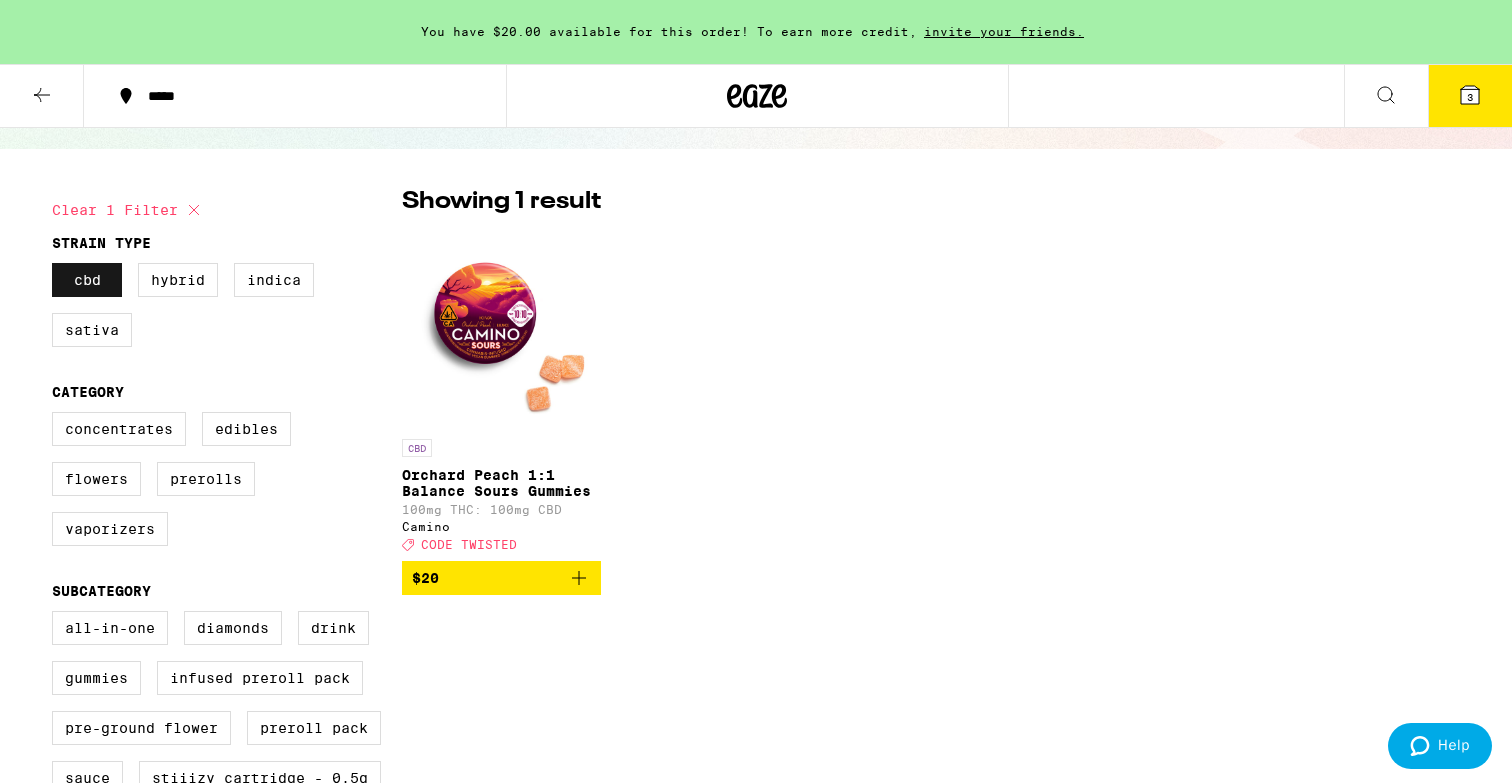 click on "CBD" at bounding box center (87, 280) 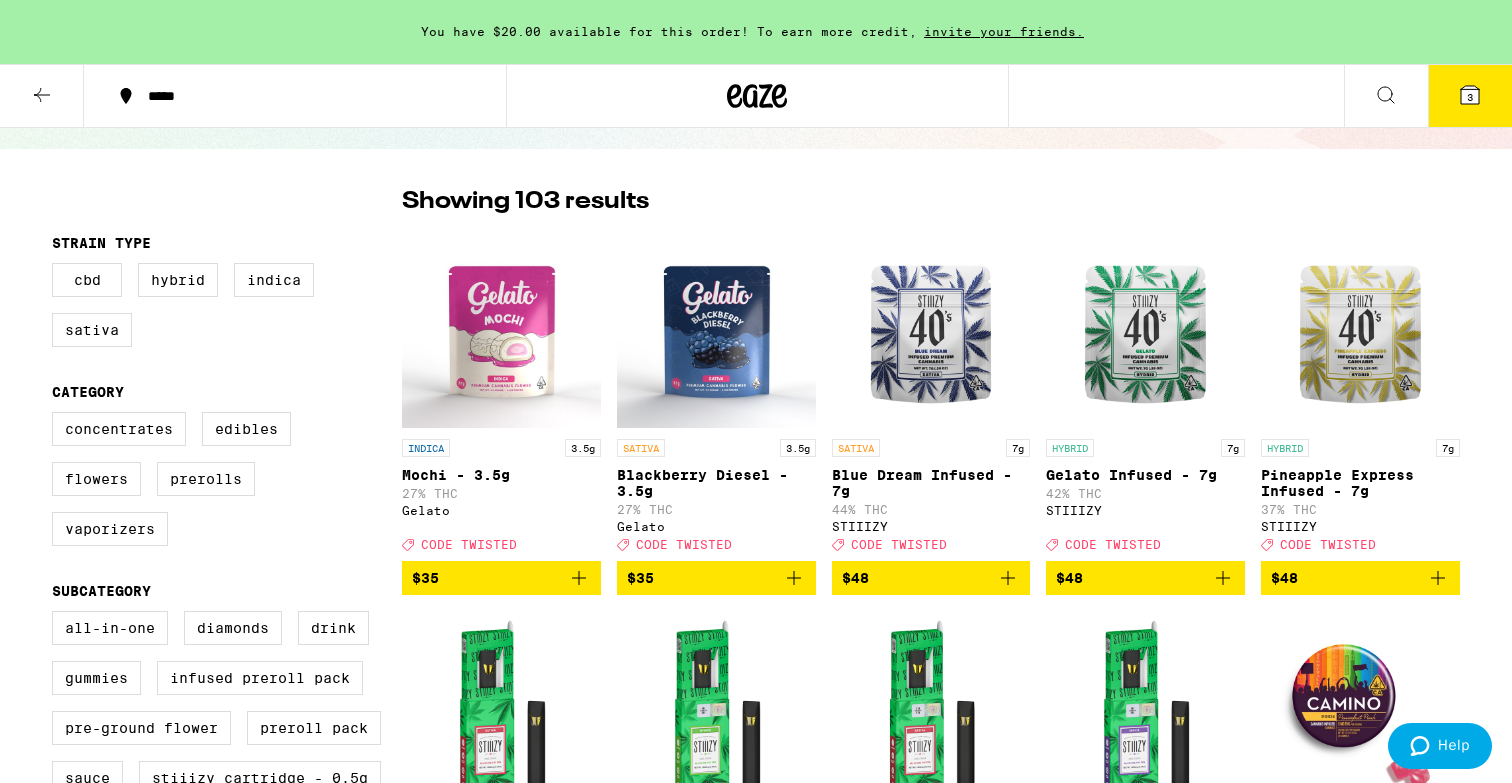 scroll, scrollTop: 1001, scrollLeft: 0, axis: vertical 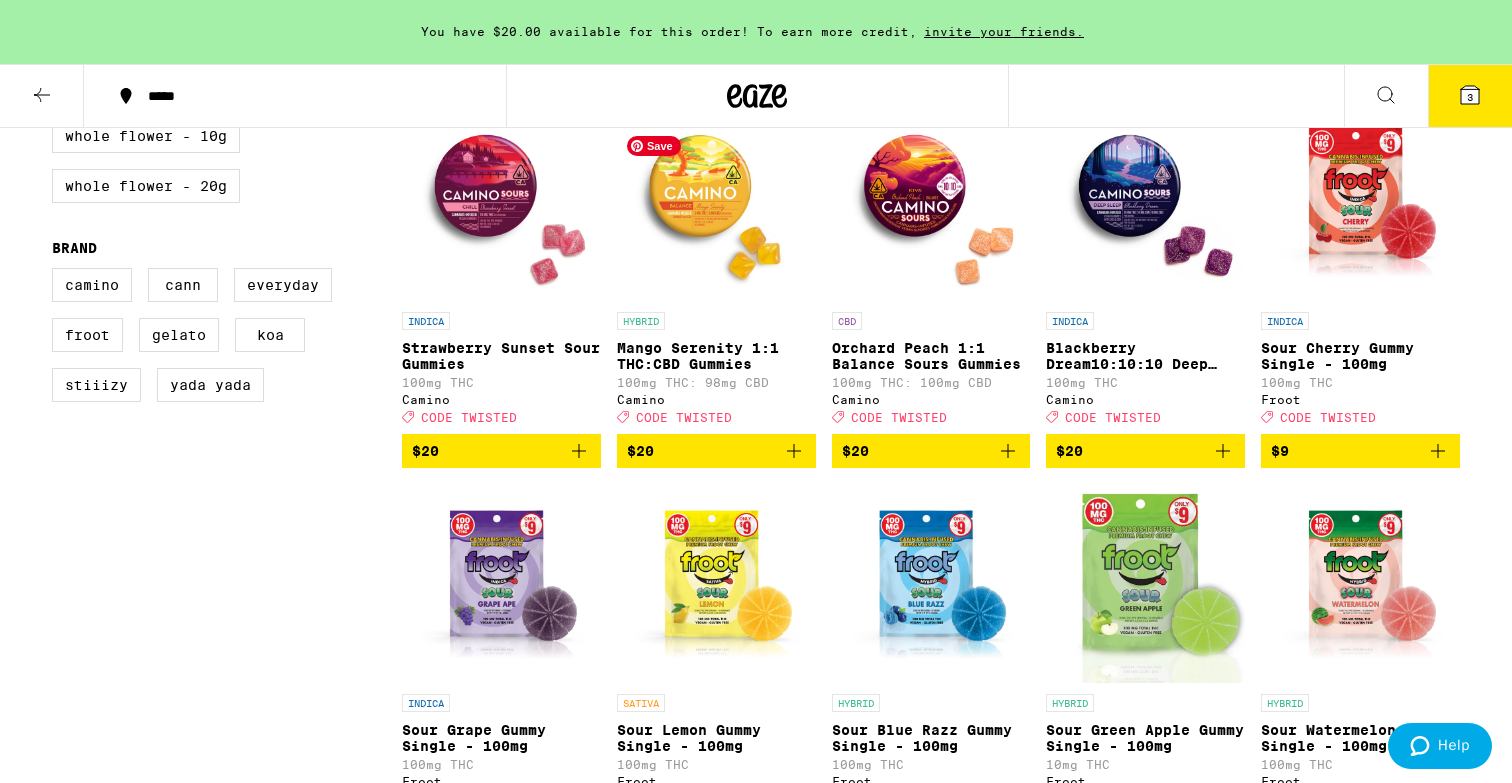 click at bounding box center (716, 202) 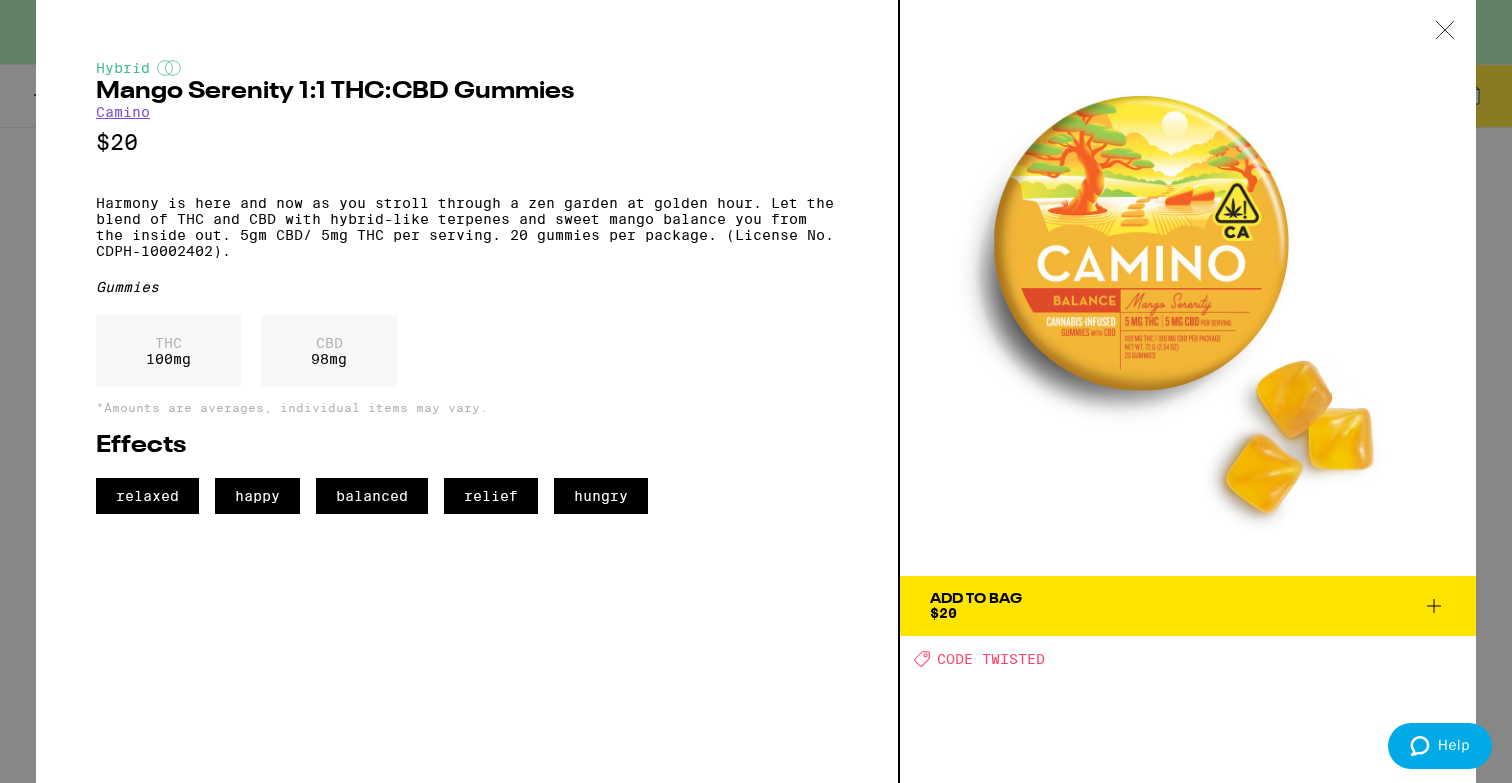 click 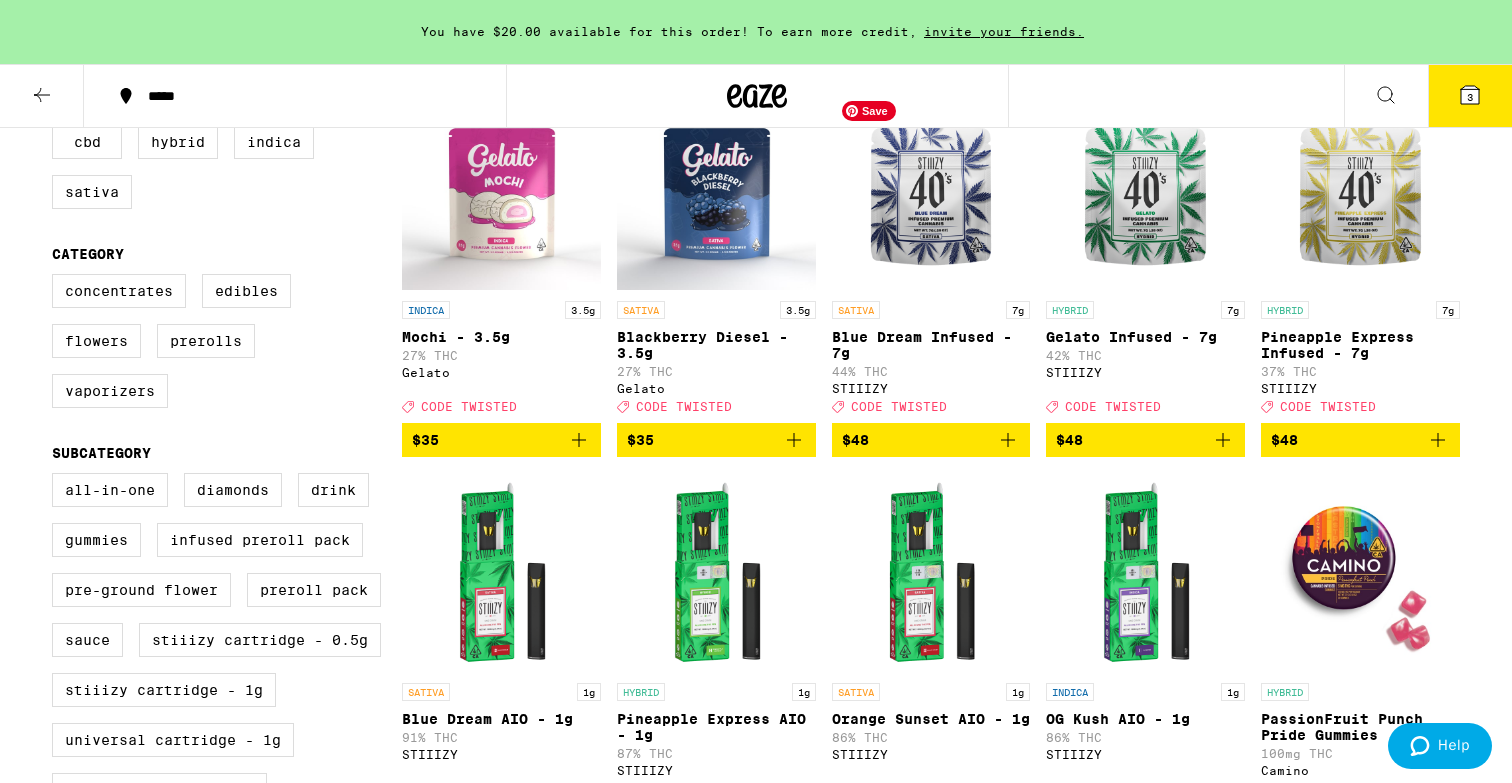 scroll, scrollTop: 195, scrollLeft: 0, axis: vertical 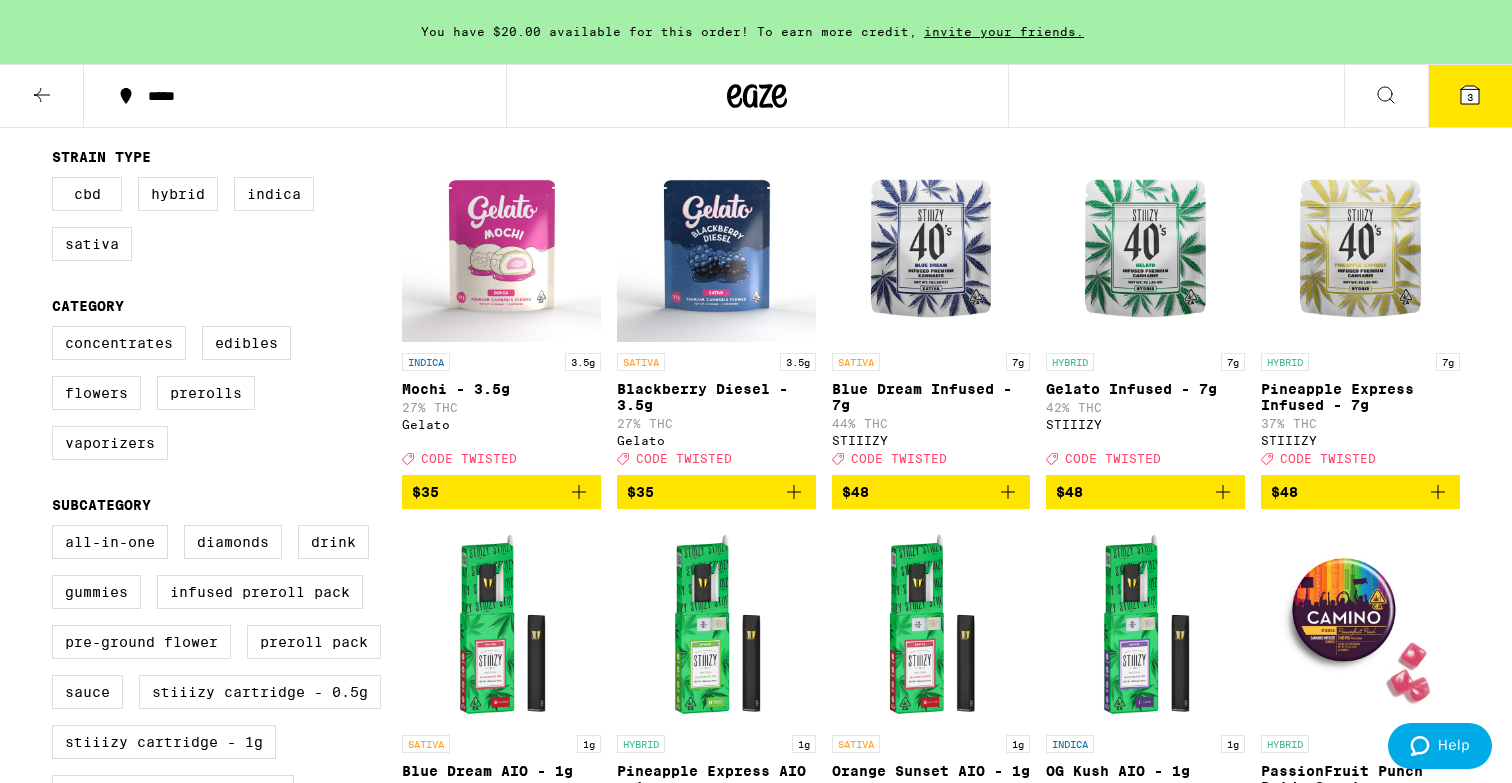 click 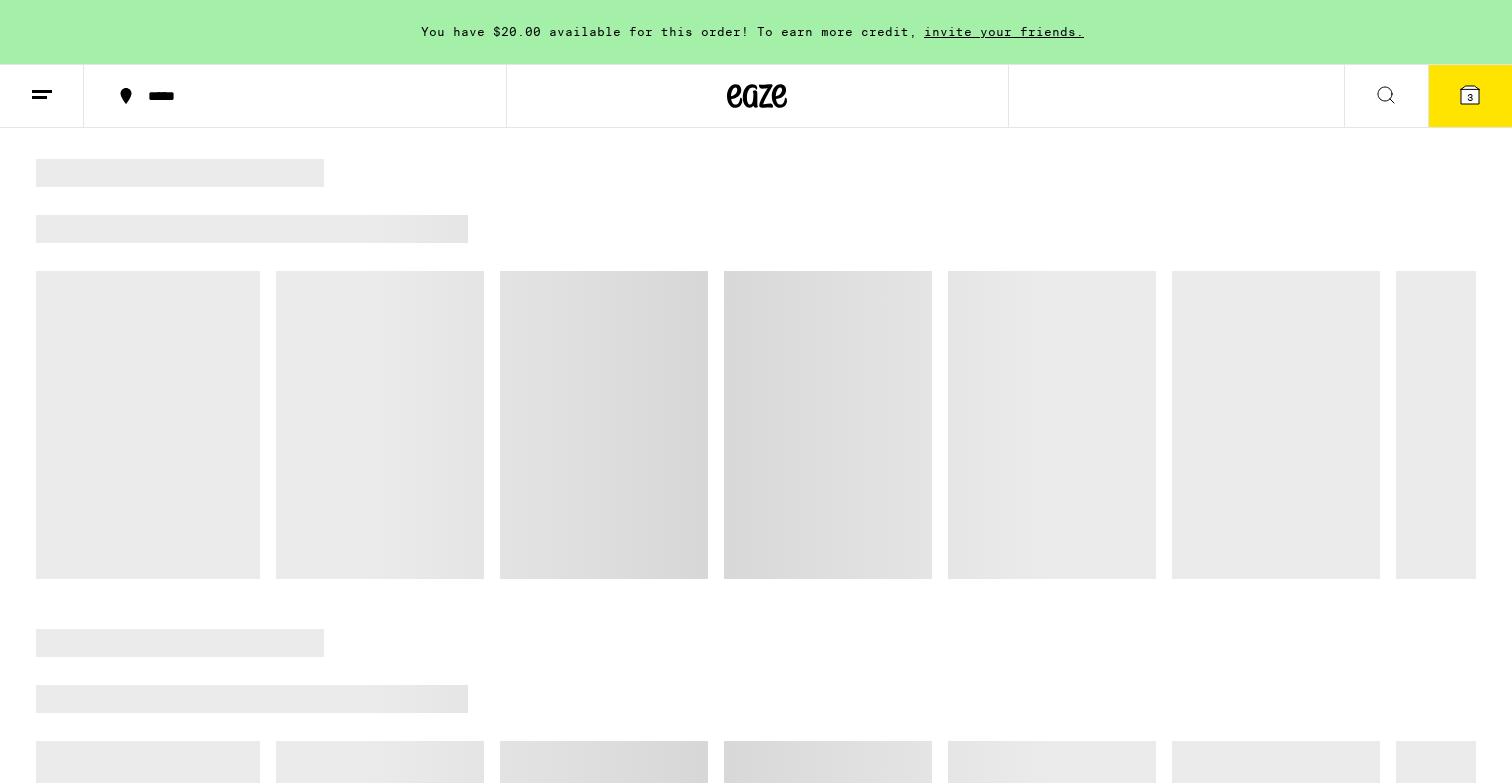 scroll, scrollTop: 0, scrollLeft: 0, axis: both 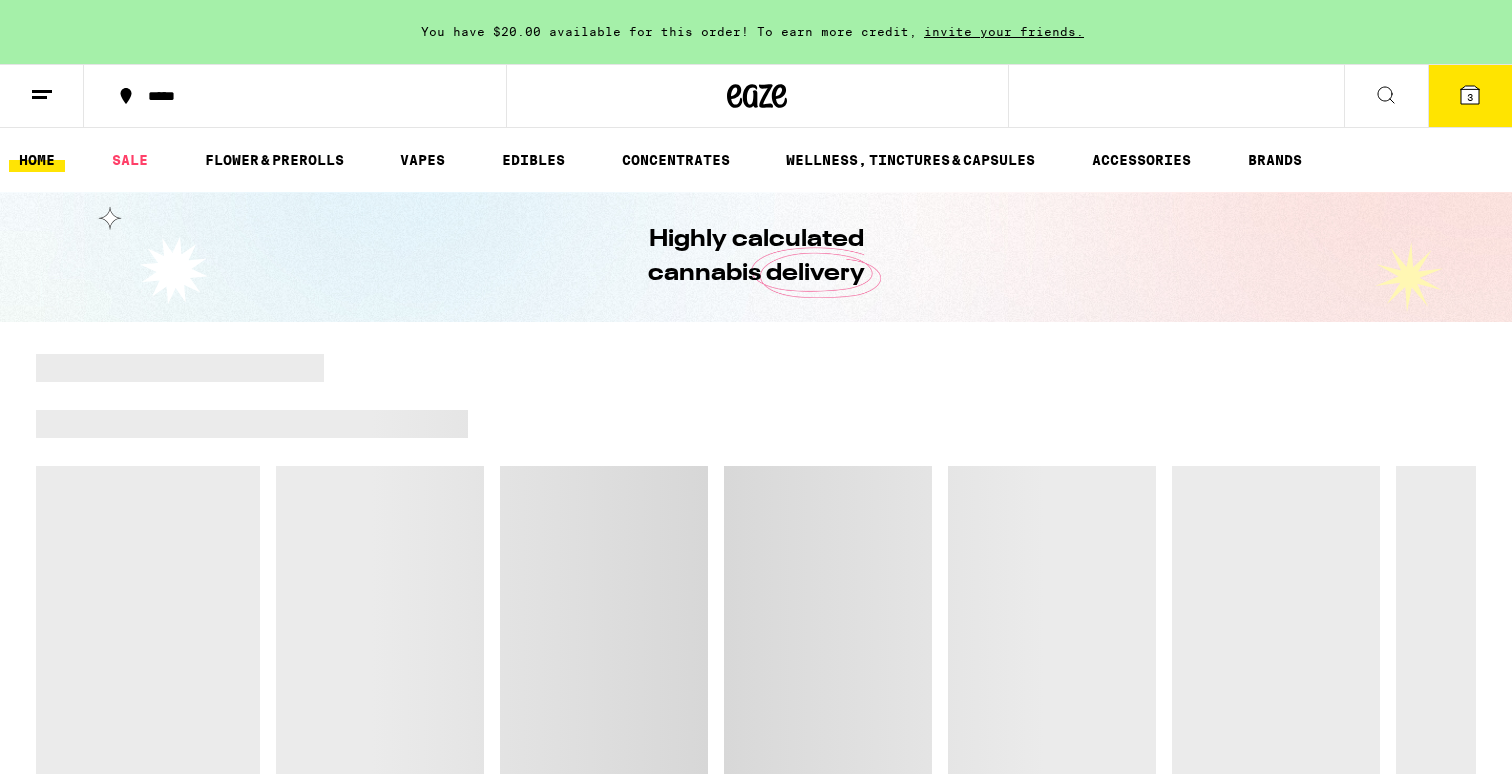 click on "You have $20.00 available for this order! To earn more credit, invite your friends. [PHONE] Checkout $ 64 3 HOME SALE FLOWER & PREROLLS VAPES EDIBLES CONCENTRATES WELLNESS, TINCTURES & CAPSULES ACCESSORIES BRANDS Highly calculated cannabis delivery Copyright ©  2024-2025  Eaze Inc. All rights reserved. Sign Up Log In Support Contact Us About Us Blog Press Careers Delivery Locations Become a Driver Licensed Retailers Referral Program Rules Terms of Service Privacy Policy Do Not Sell My Info" at bounding box center (756, 1275) 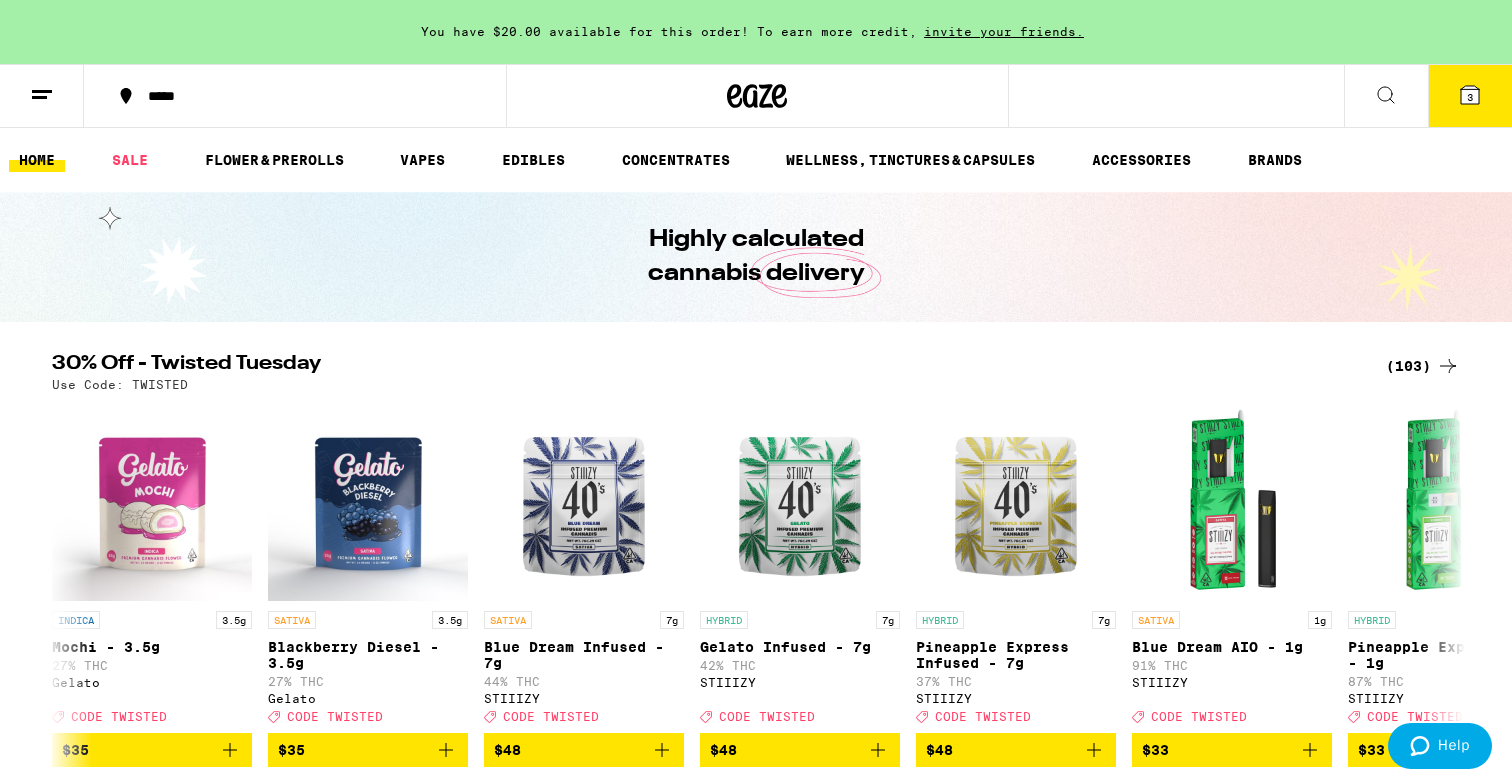 scroll, scrollTop: 613, scrollLeft: 0, axis: vertical 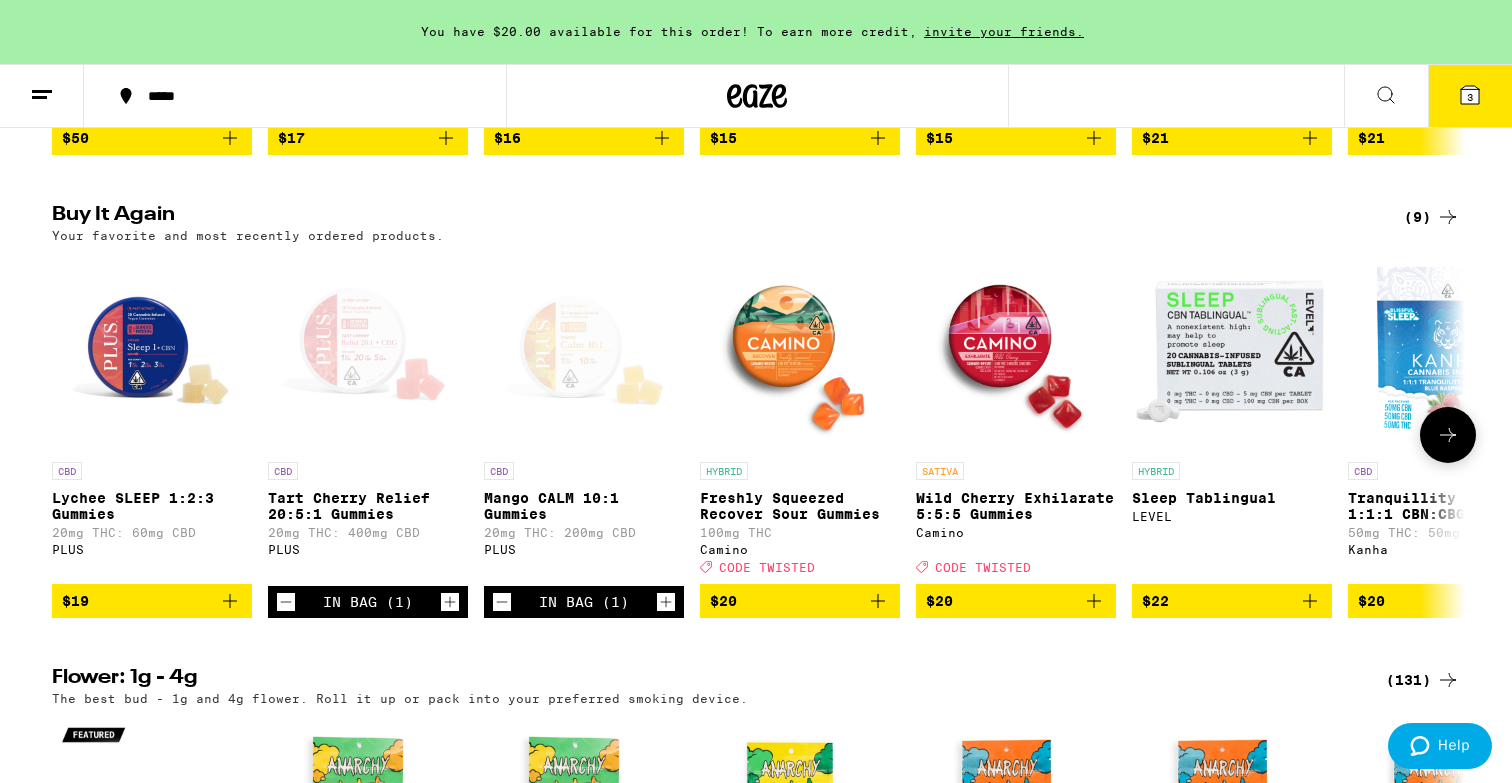 click 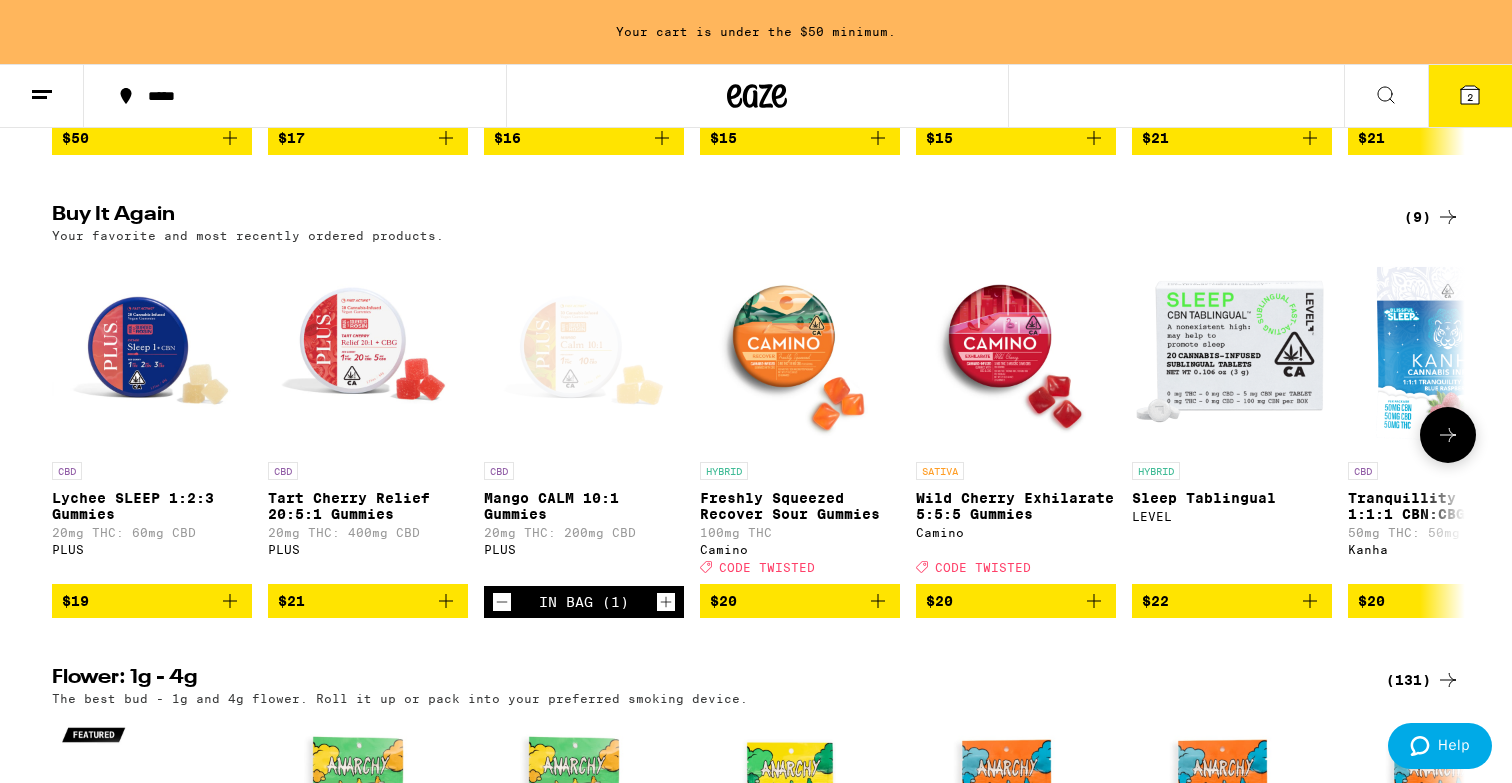 click 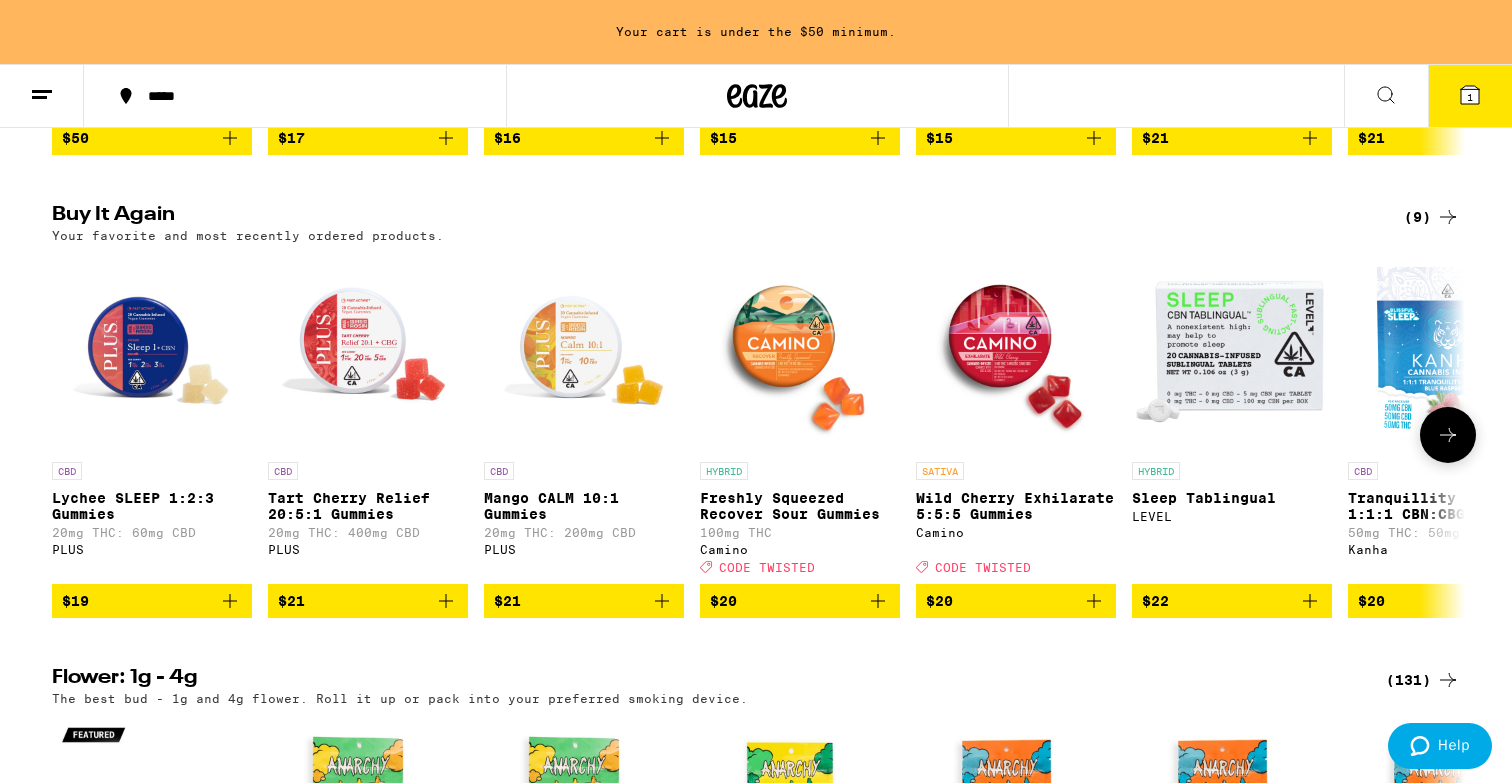 click at bounding box center (1448, 435) 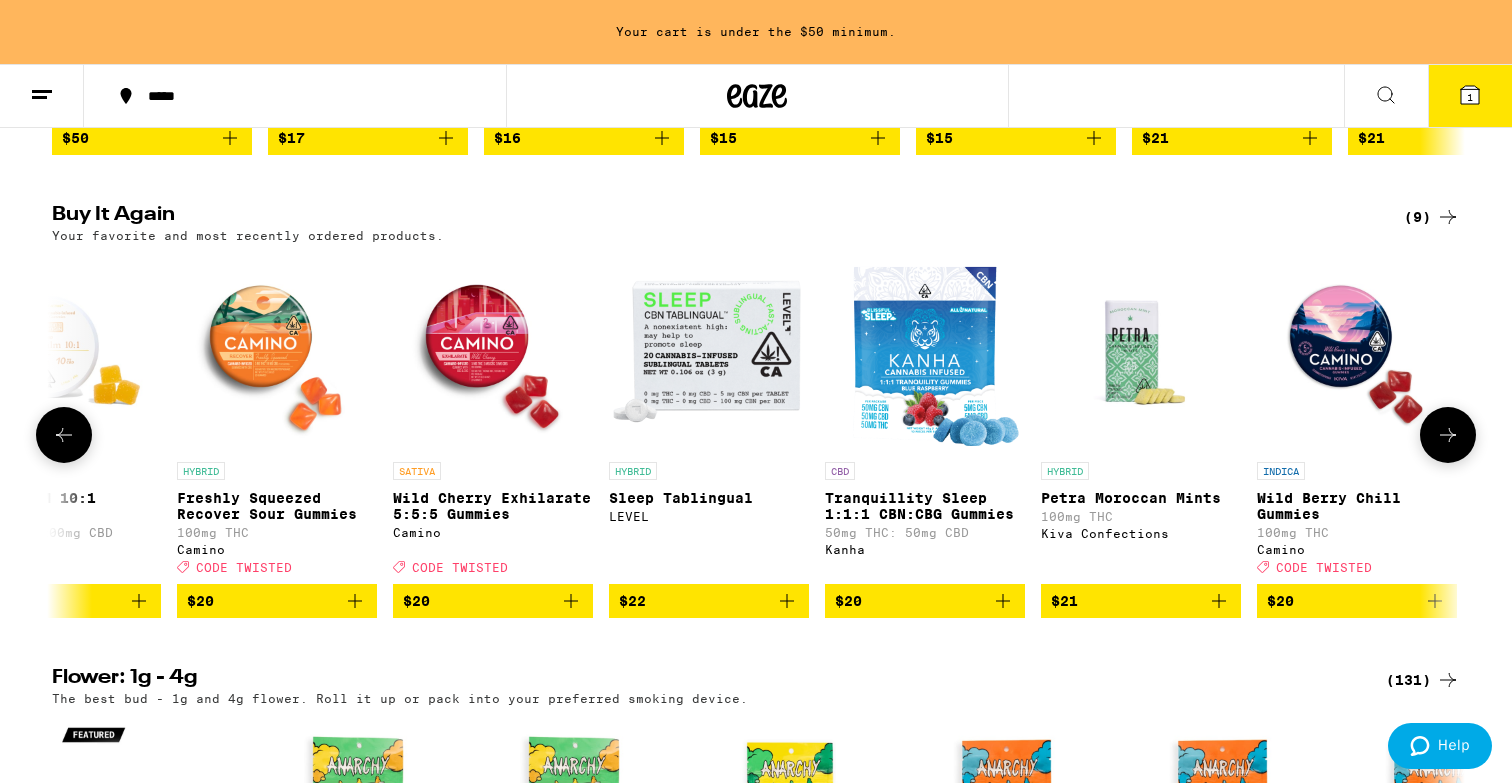 scroll, scrollTop: 0, scrollLeft: 536, axis: horizontal 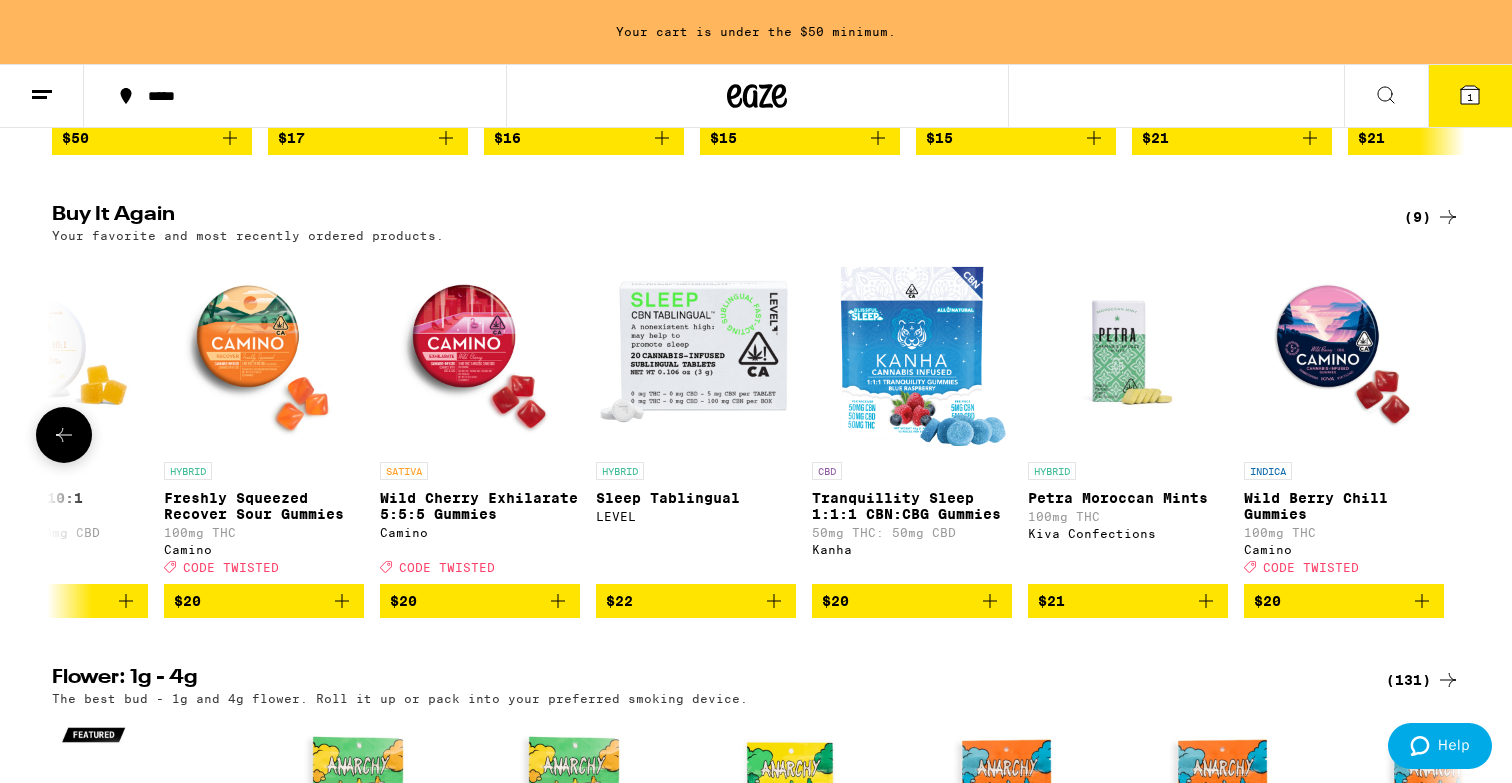 click on "$22" at bounding box center [696, 601] 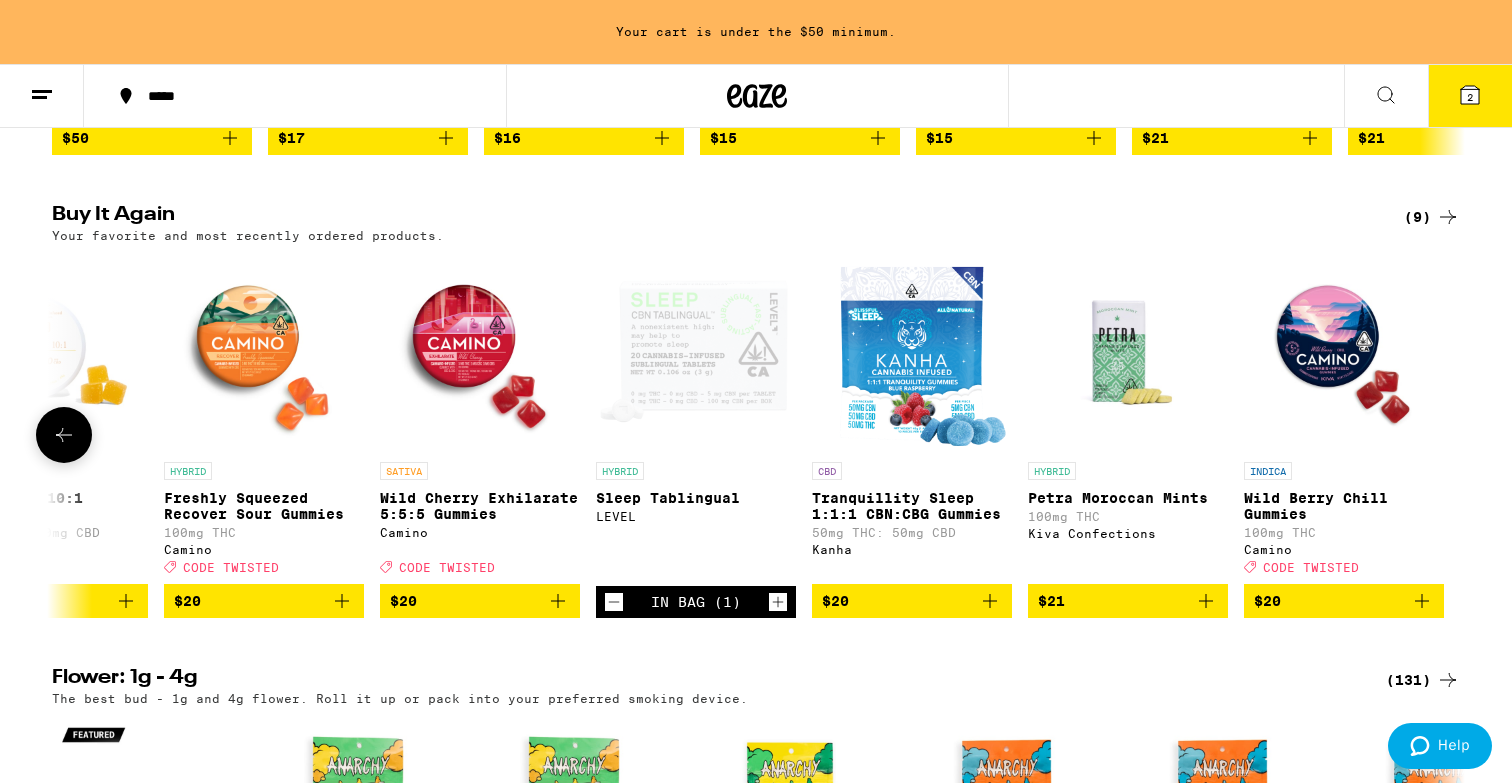 click 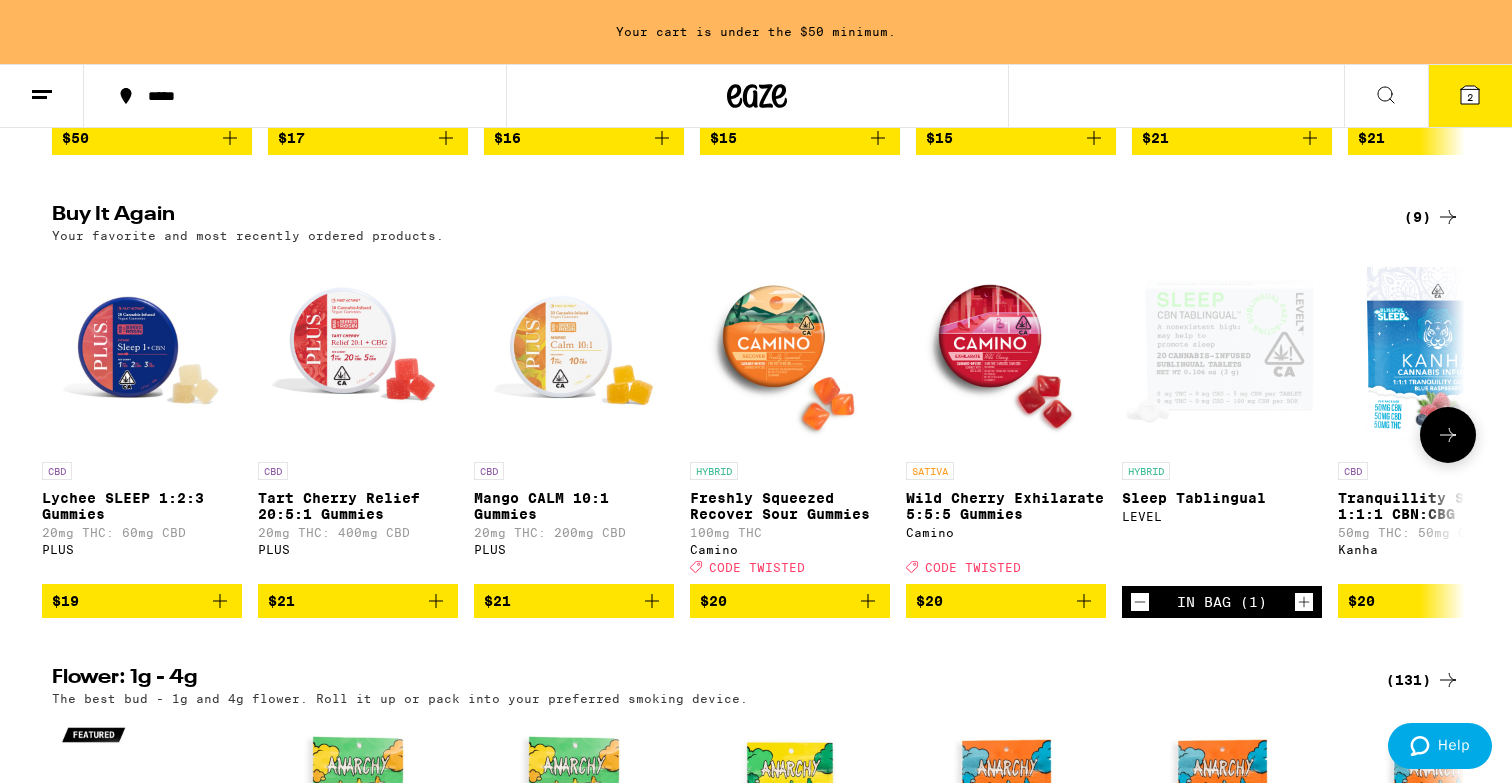 scroll, scrollTop: 0, scrollLeft: 0, axis: both 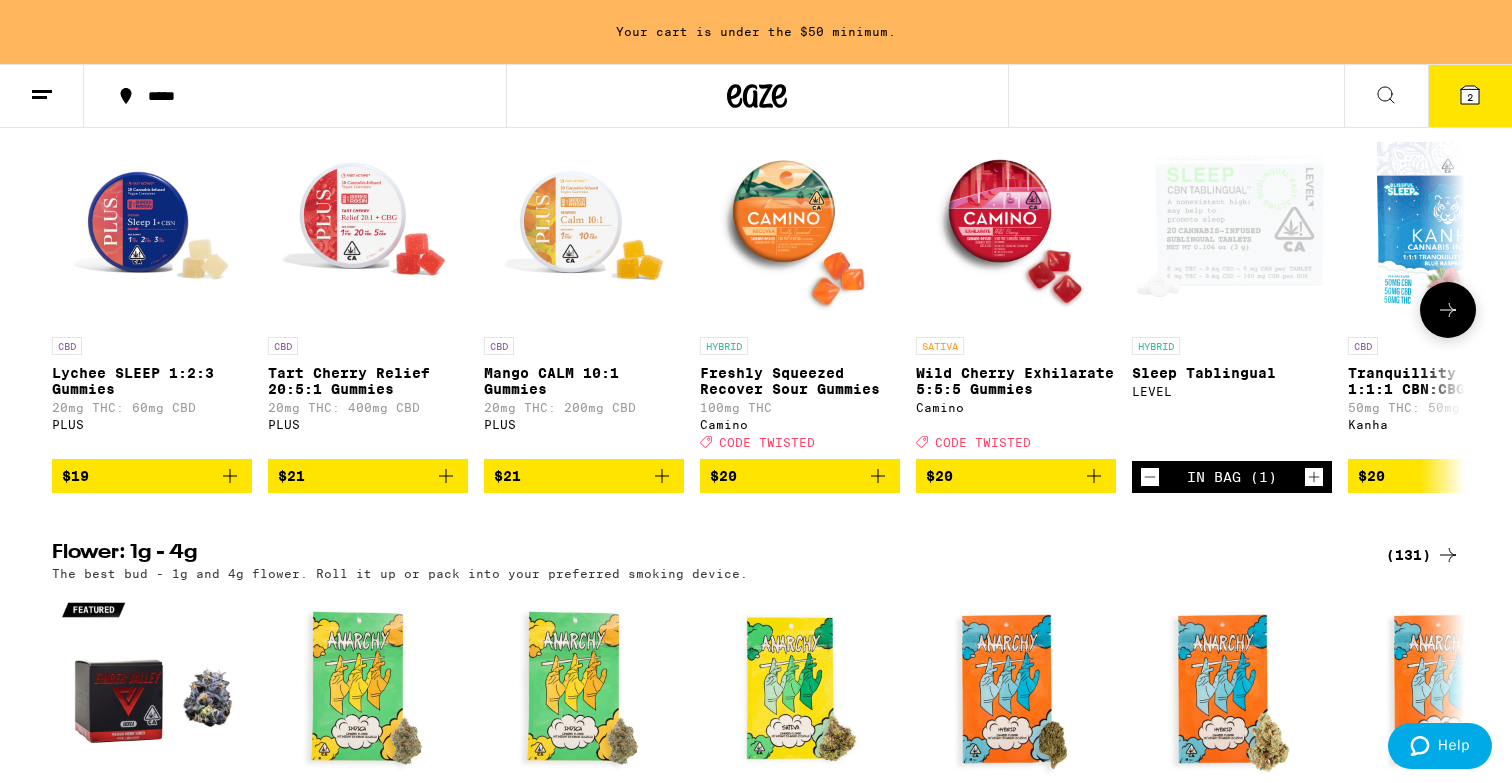 click 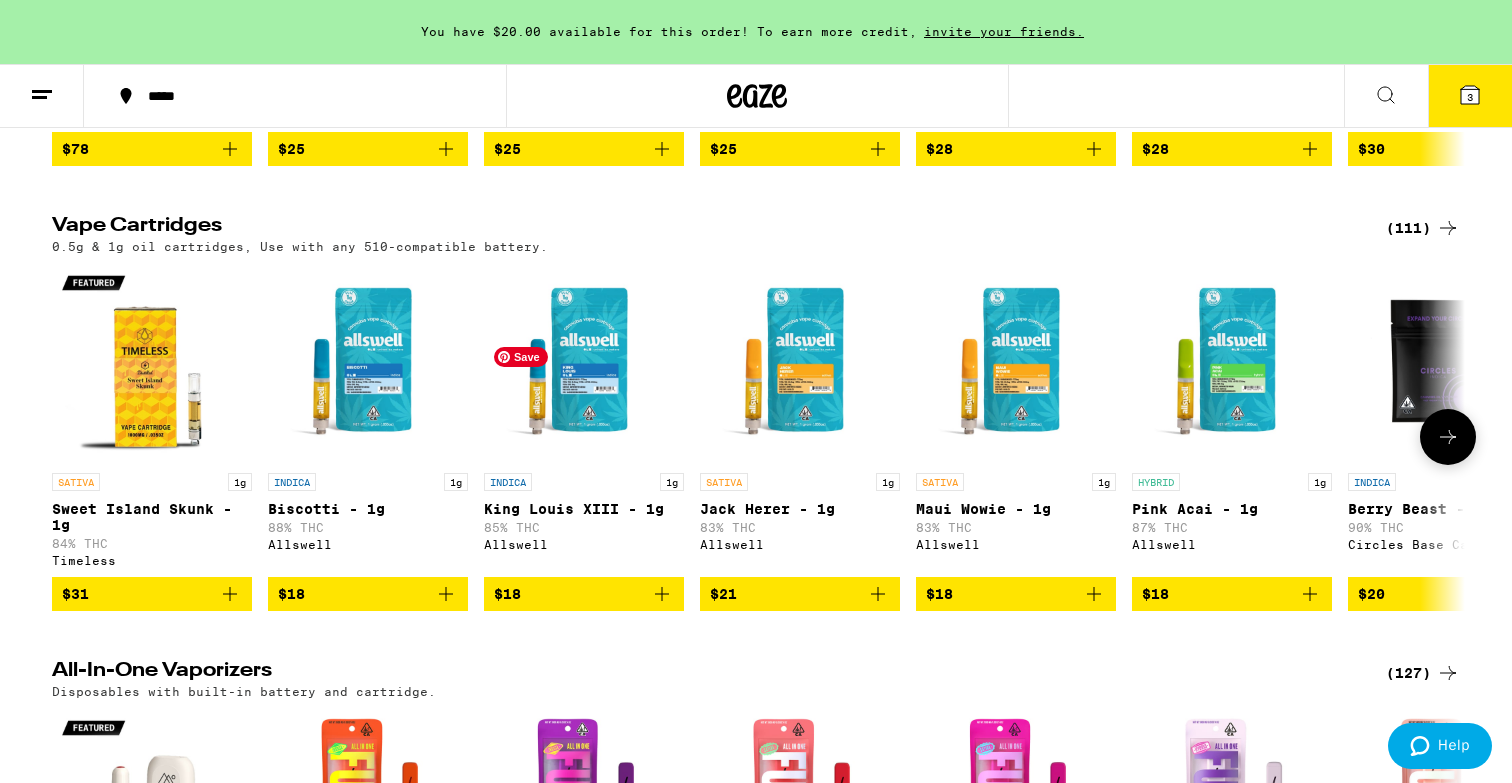 scroll, scrollTop: 2459, scrollLeft: 0, axis: vertical 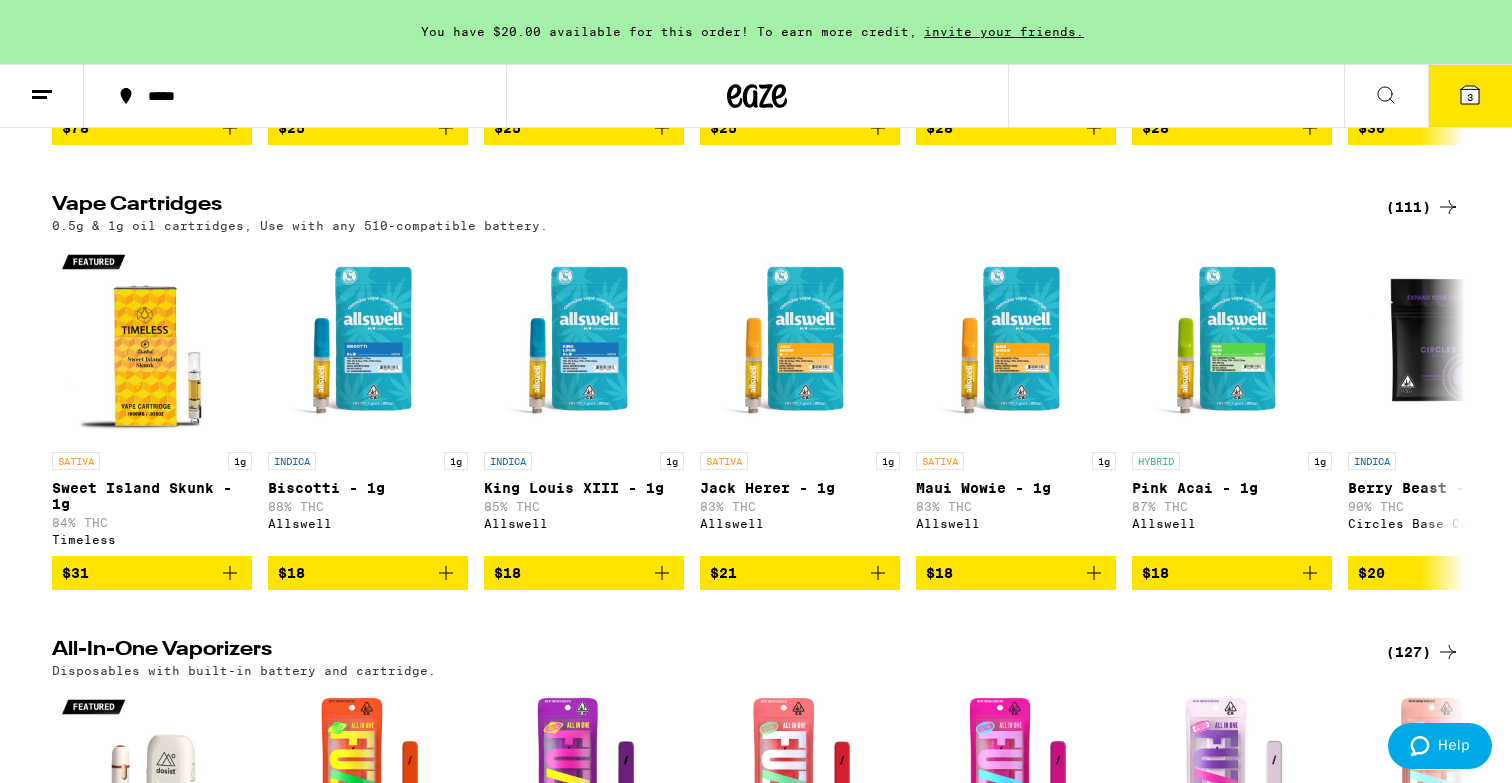 click on "(111)" at bounding box center (1423, 207) 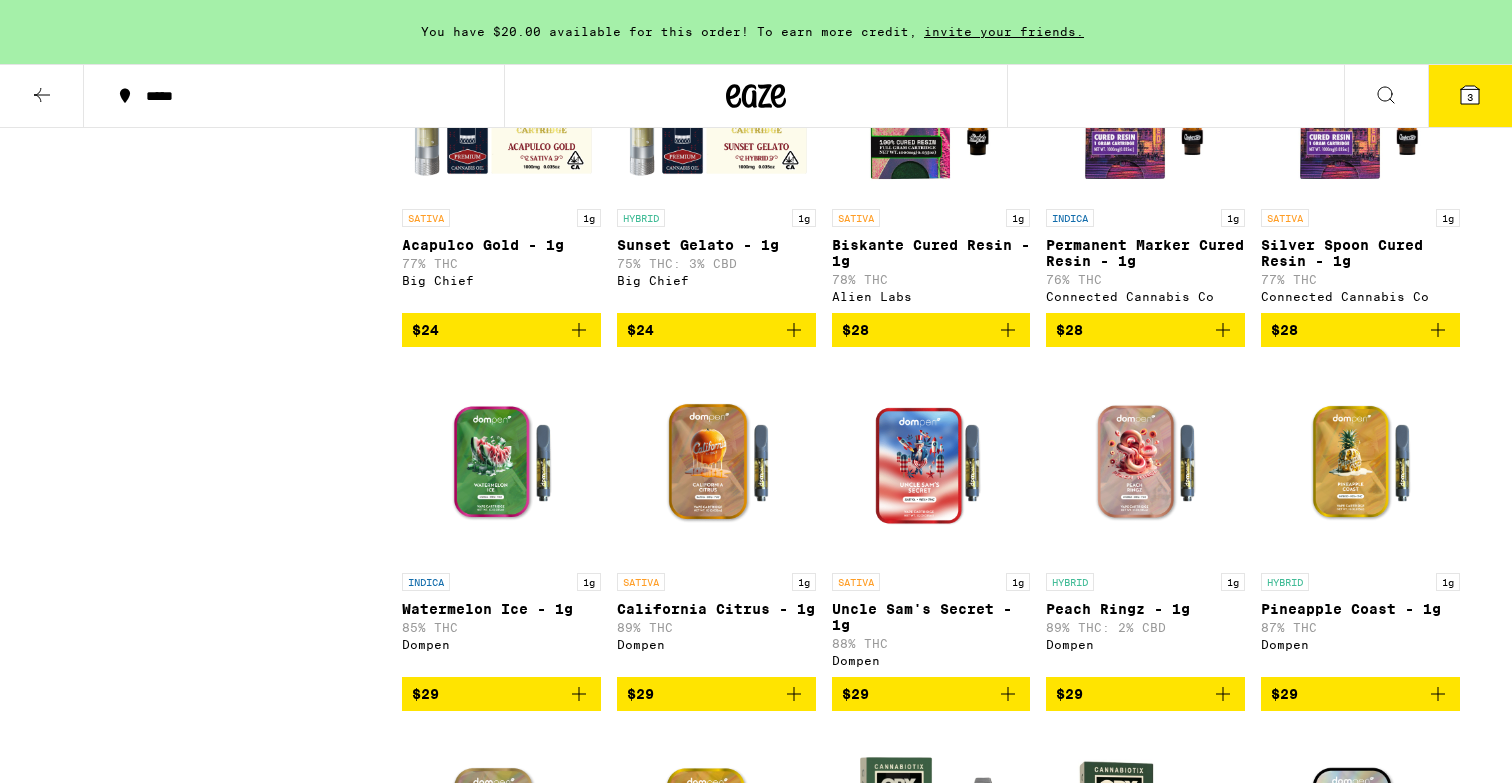scroll, scrollTop: 0, scrollLeft: 0, axis: both 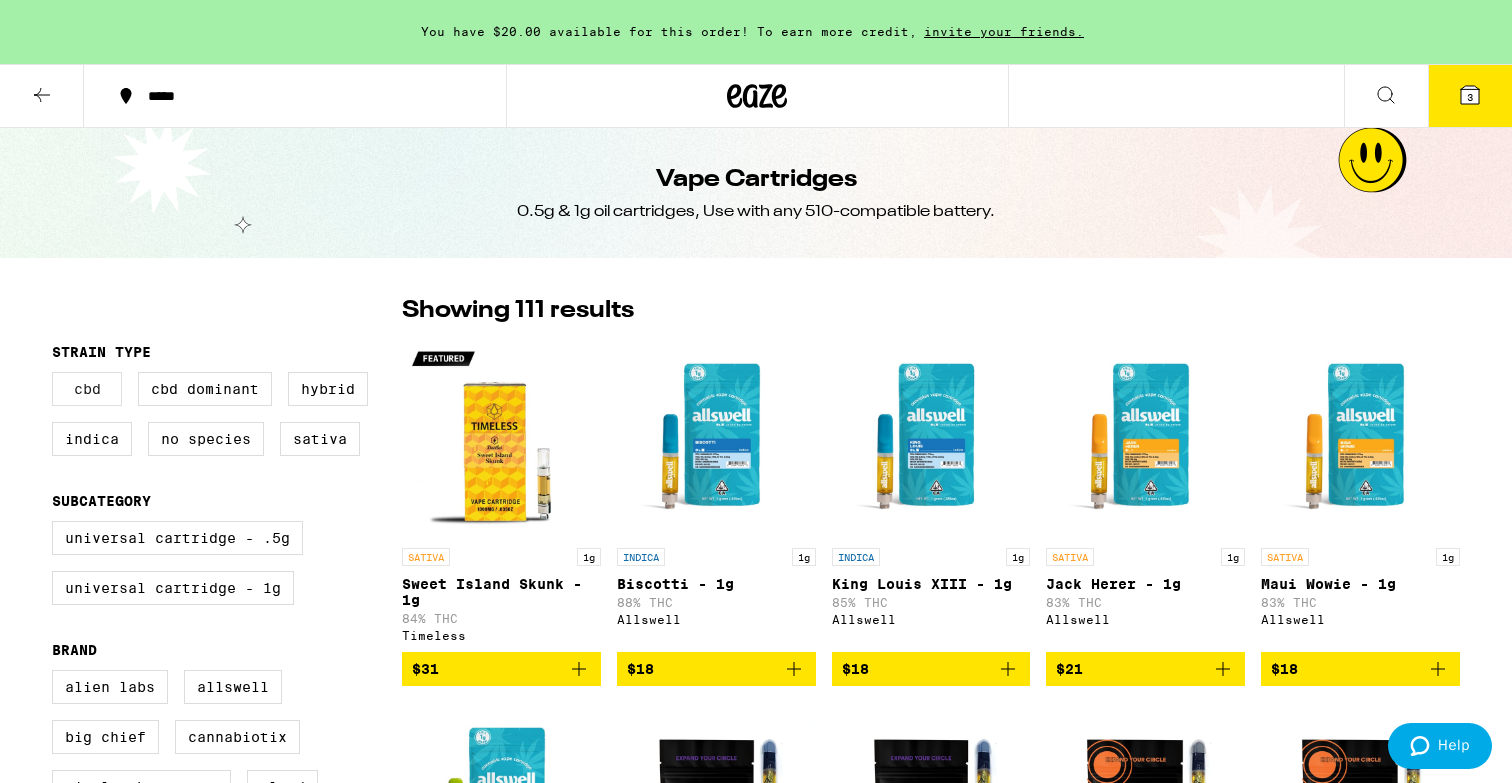 click on "CBD" at bounding box center [87, 389] 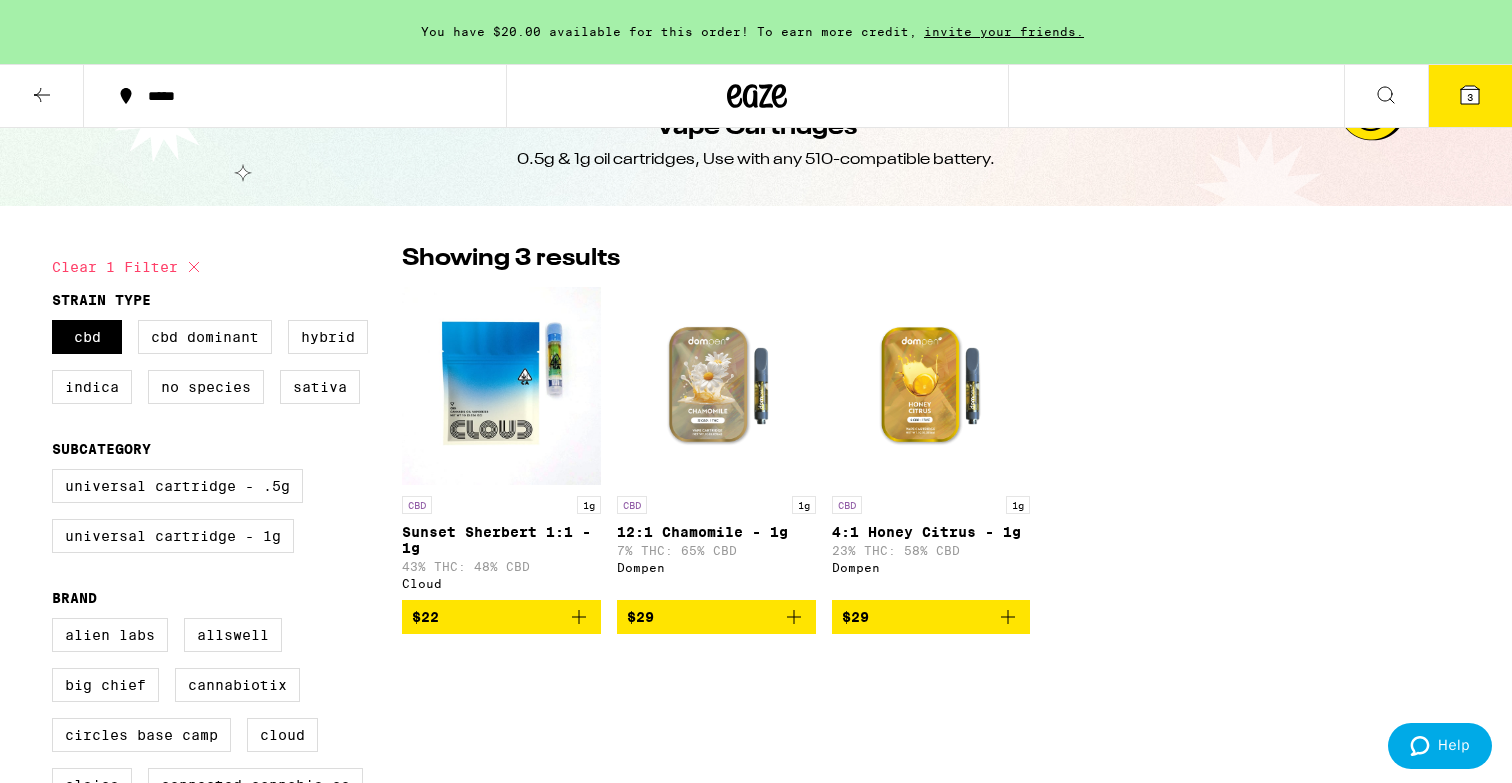 scroll, scrollTop: 45, scrollLeft: 0, axis: vertical 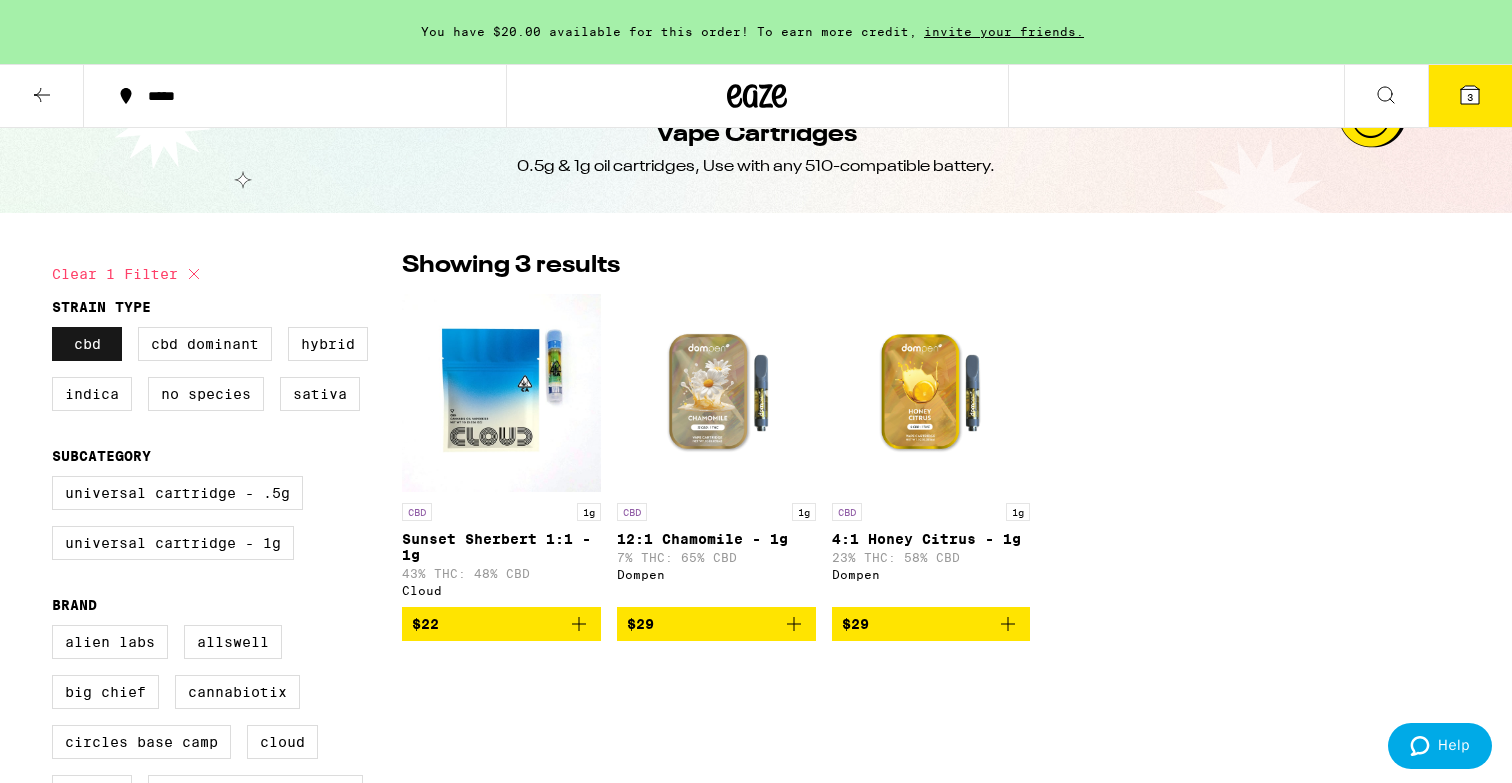 click on "CBD" at bounding box center (87, 344) 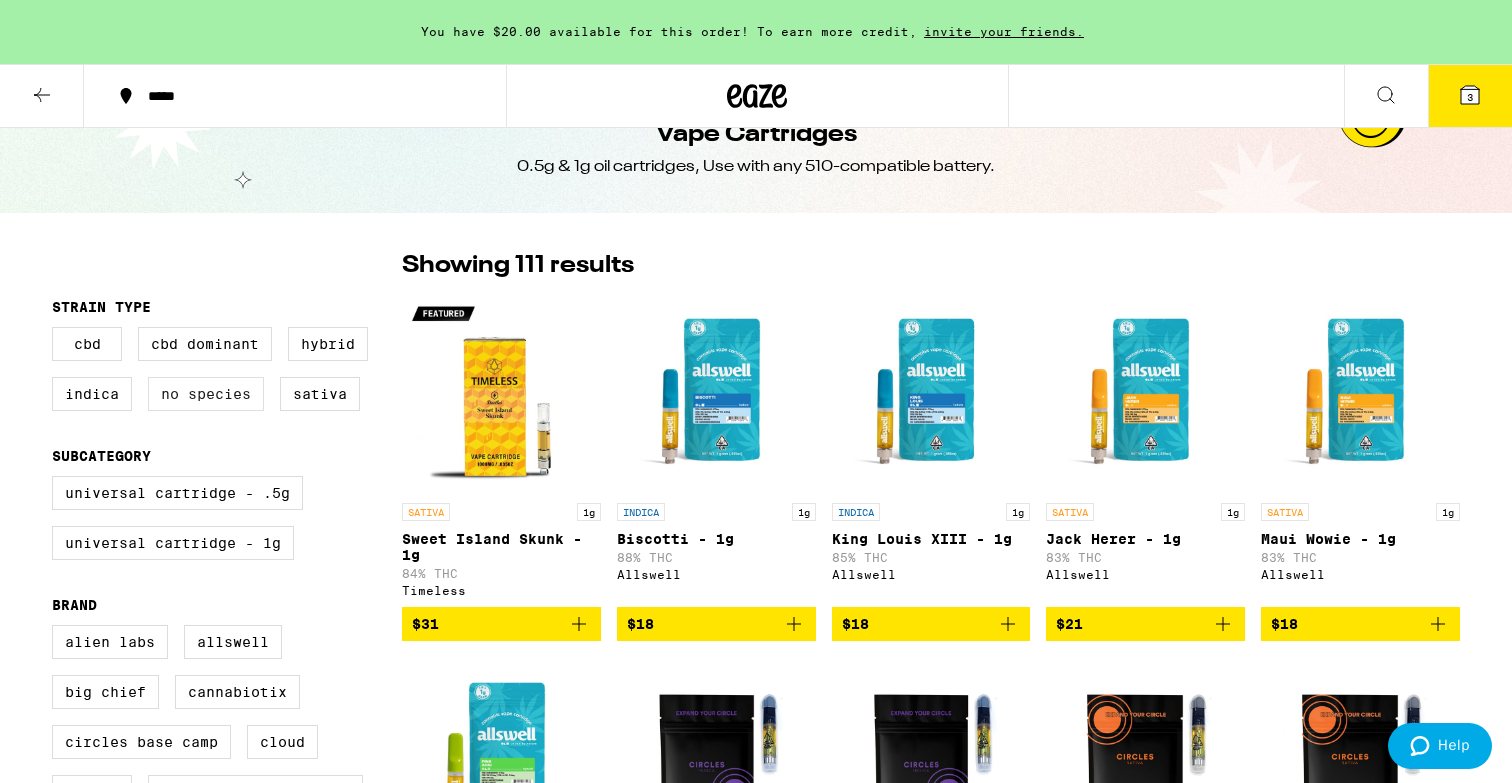 click on "No Species" at bounding box center (206, 394) 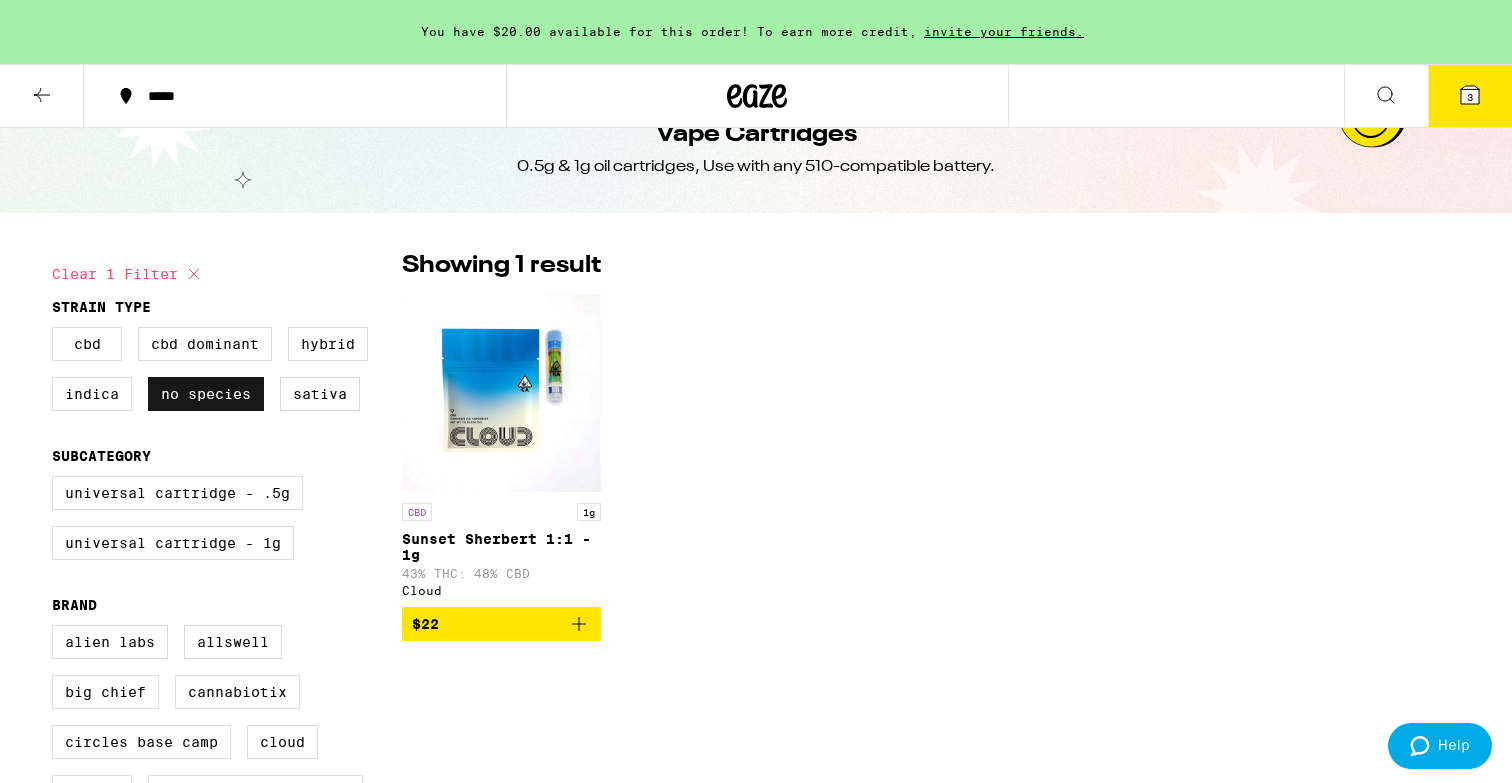 click on "No Species" at bounding box center [206, 394] 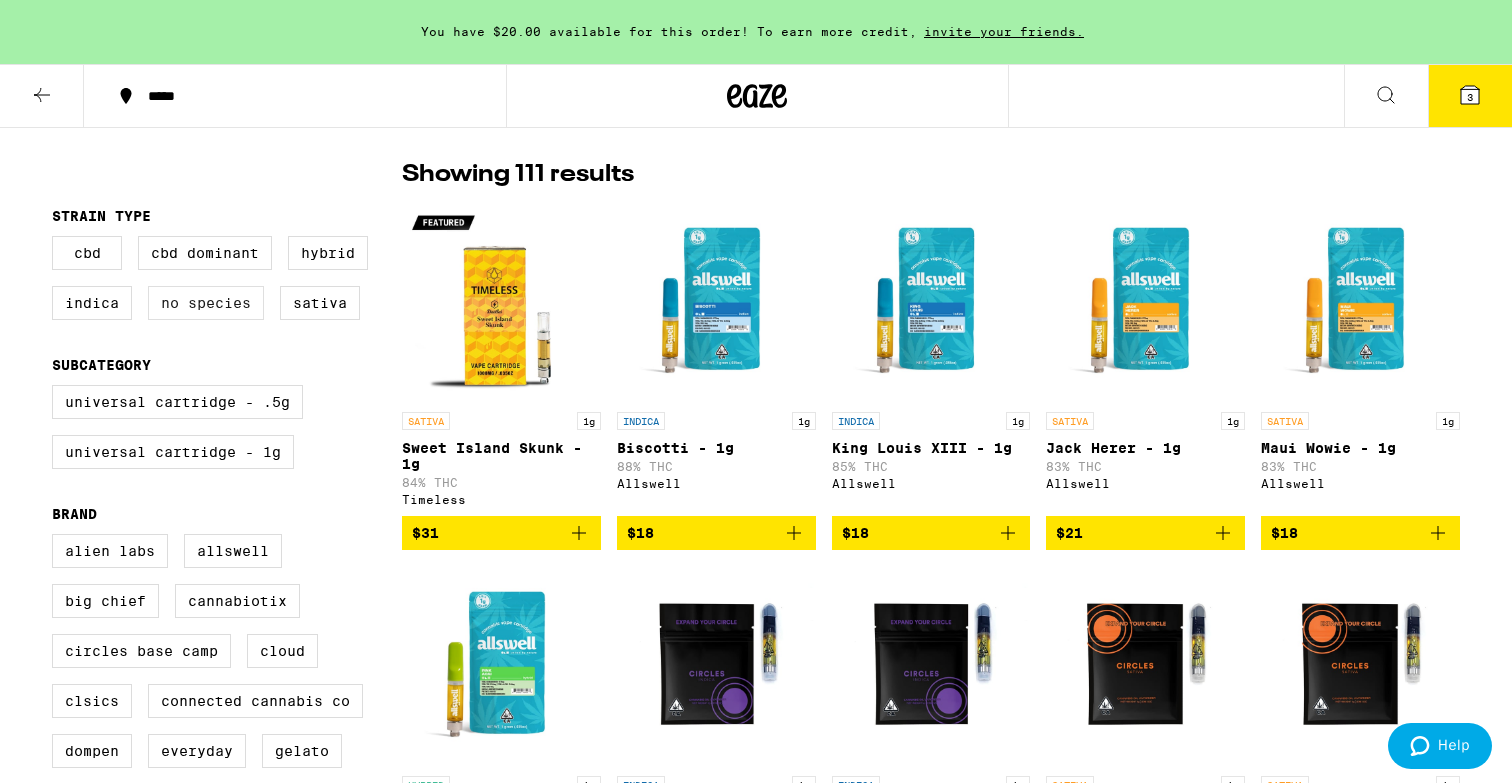 scroll, scrollTop: 138, scrollLeft: 0, axis: vertical 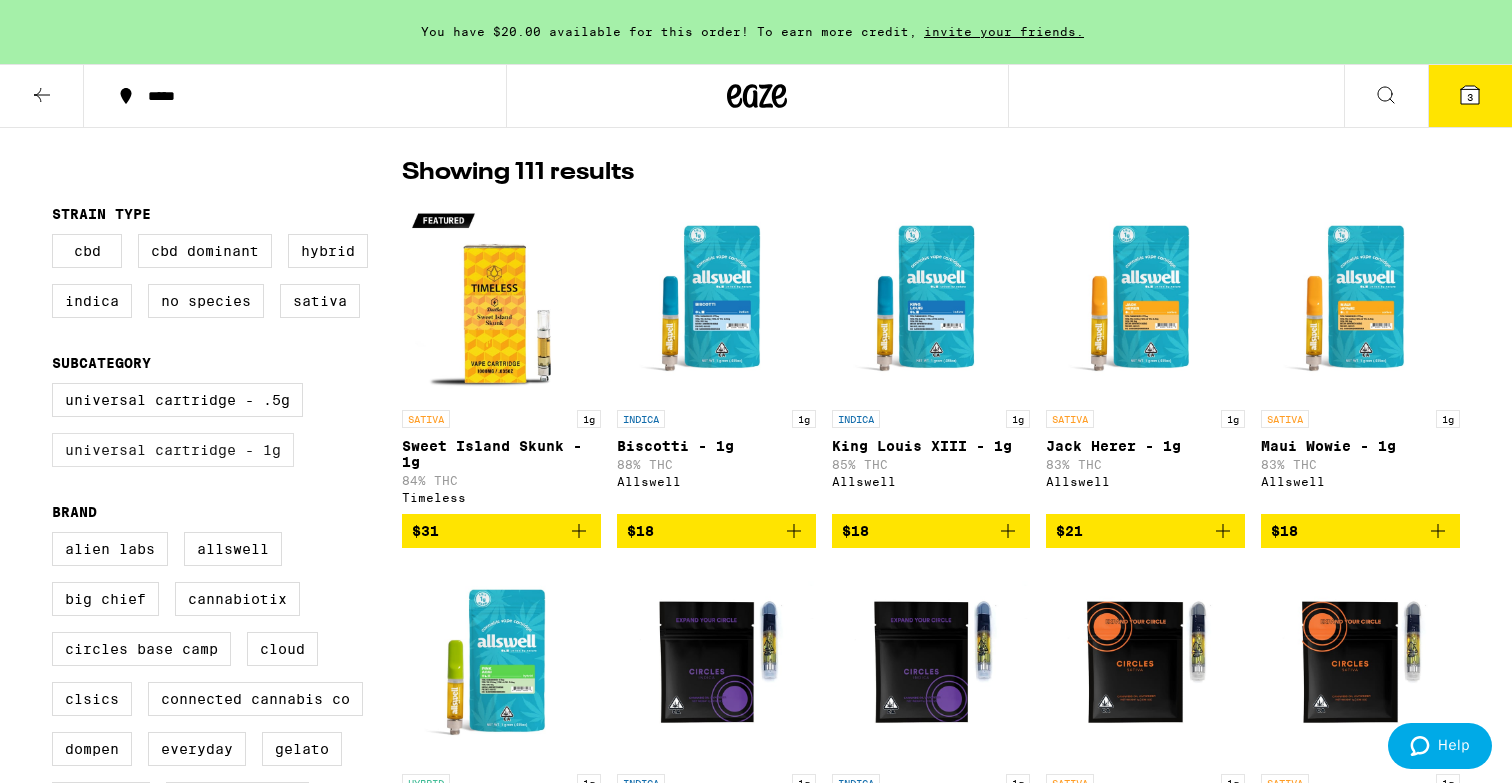 click on "Universal Cartridge - 1g" at bounding box center (173, 450) 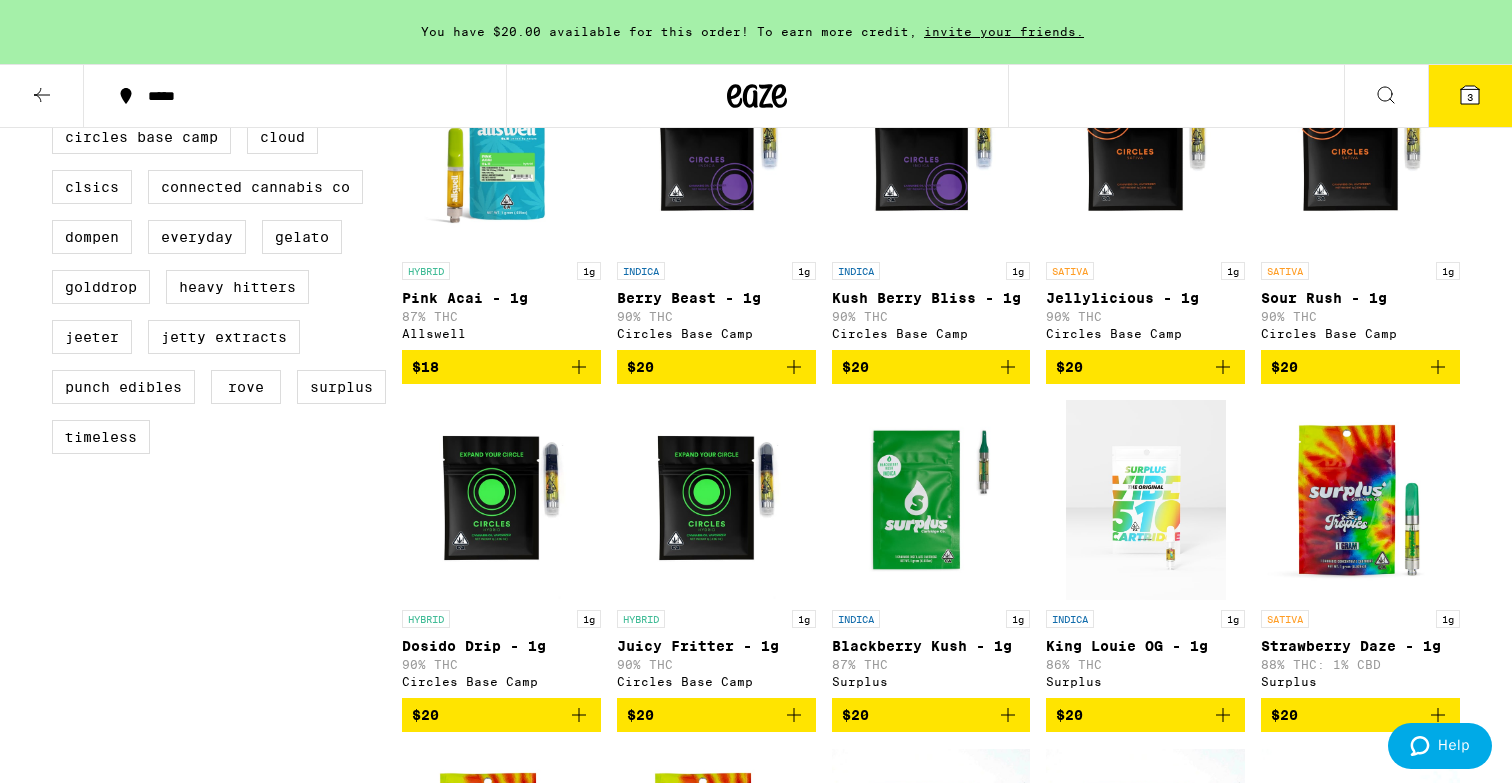 scroll, scrollTop: 0, scrollLeft: 0, axis: both 